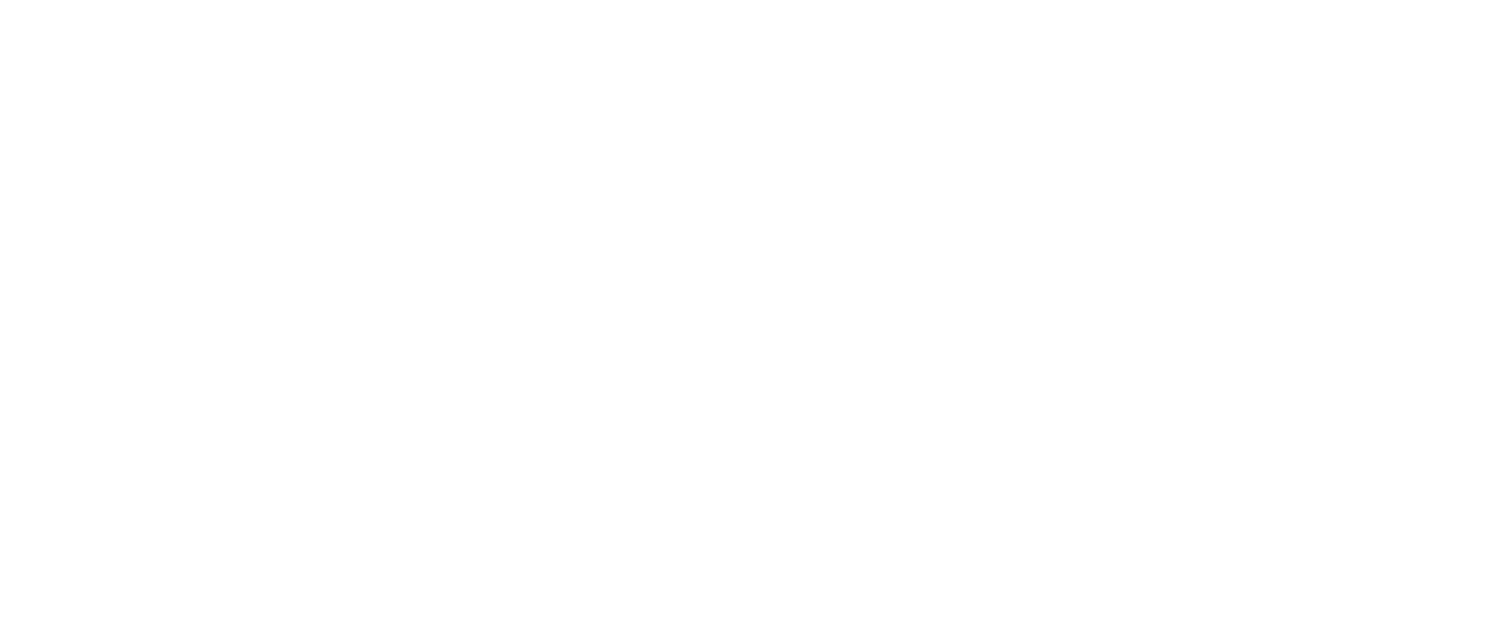 select on "*" 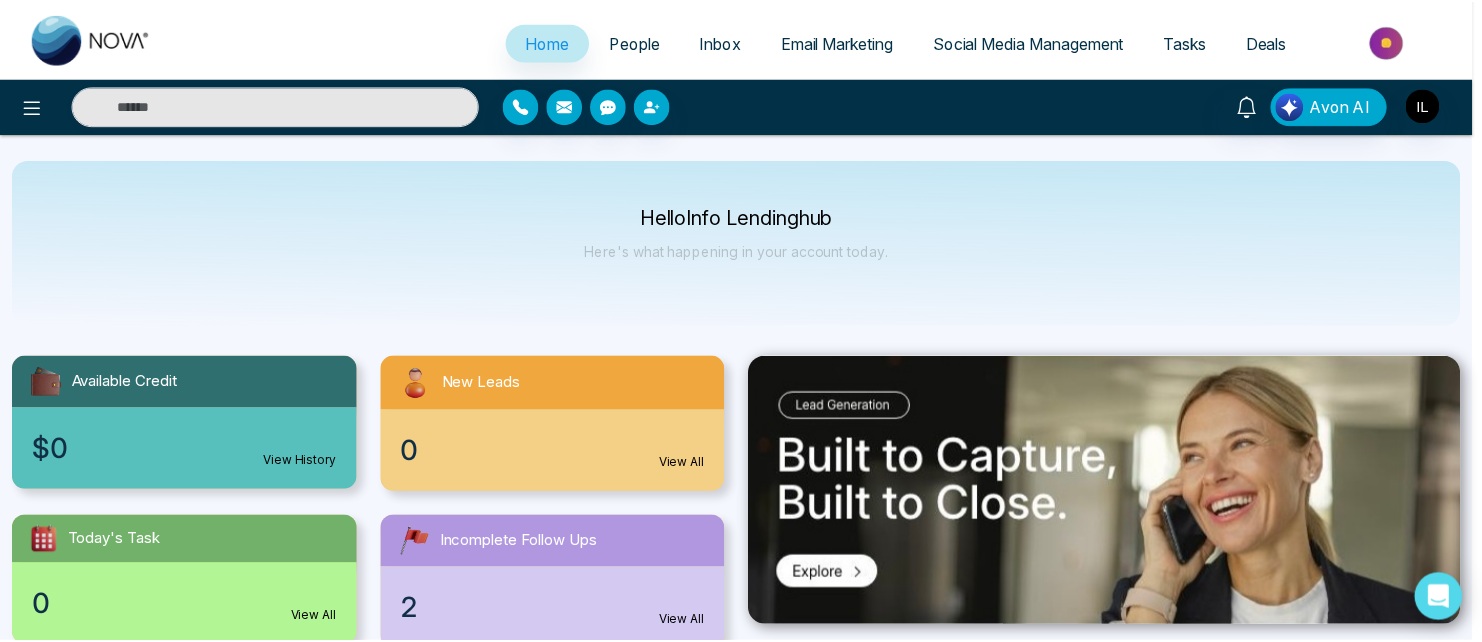 scroll, scrollTop: 0, scrollLeft: 0, axis: both 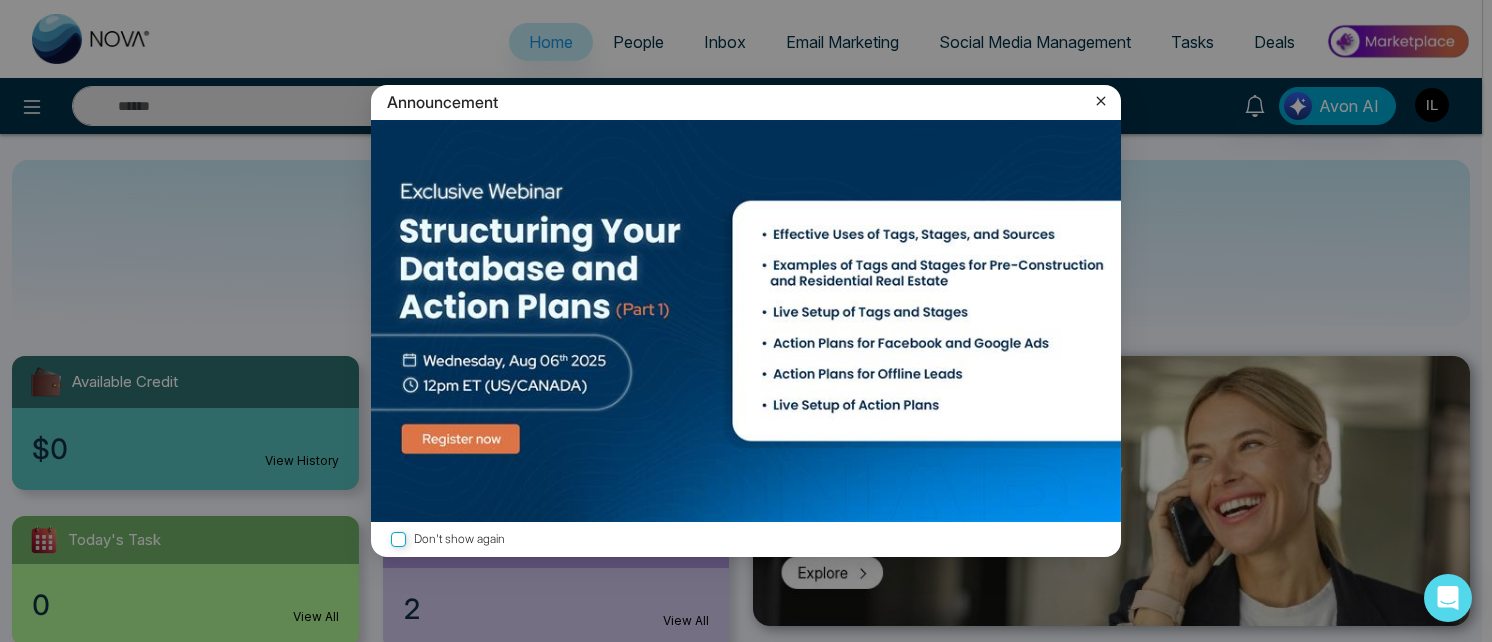 click 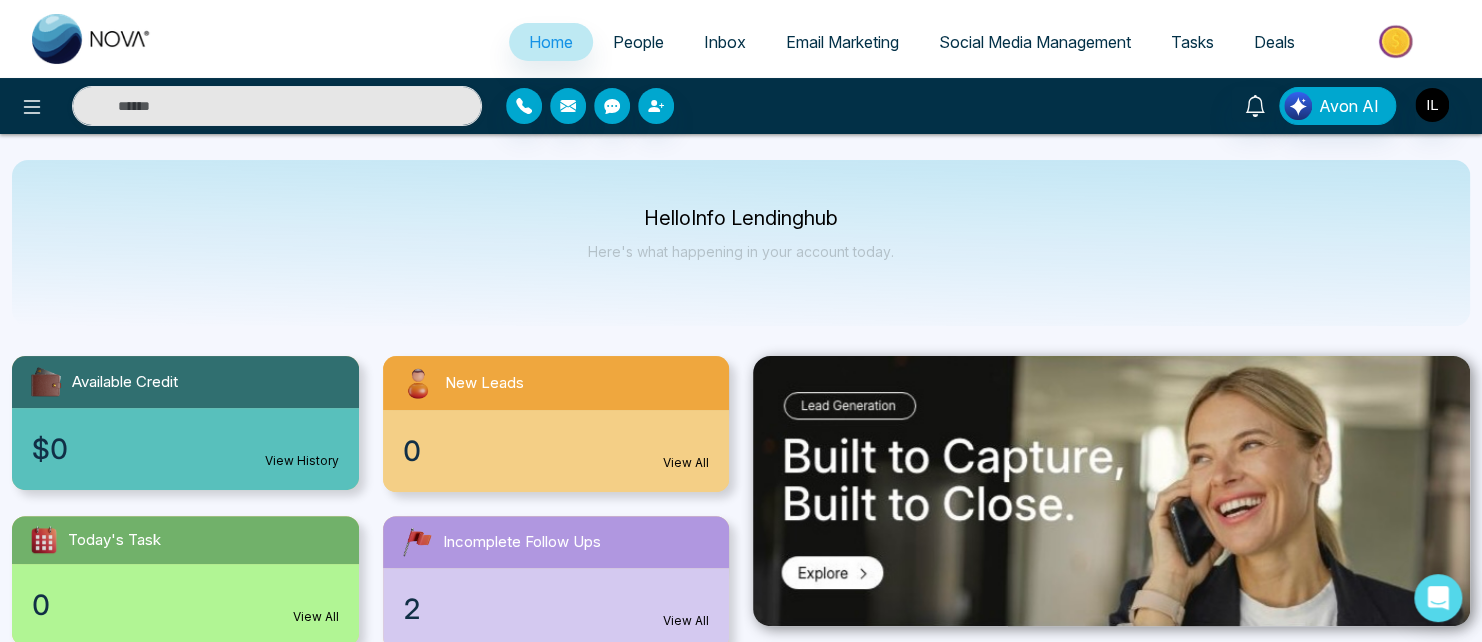 click on "Email Marketing" at bounding box center [842, 42] 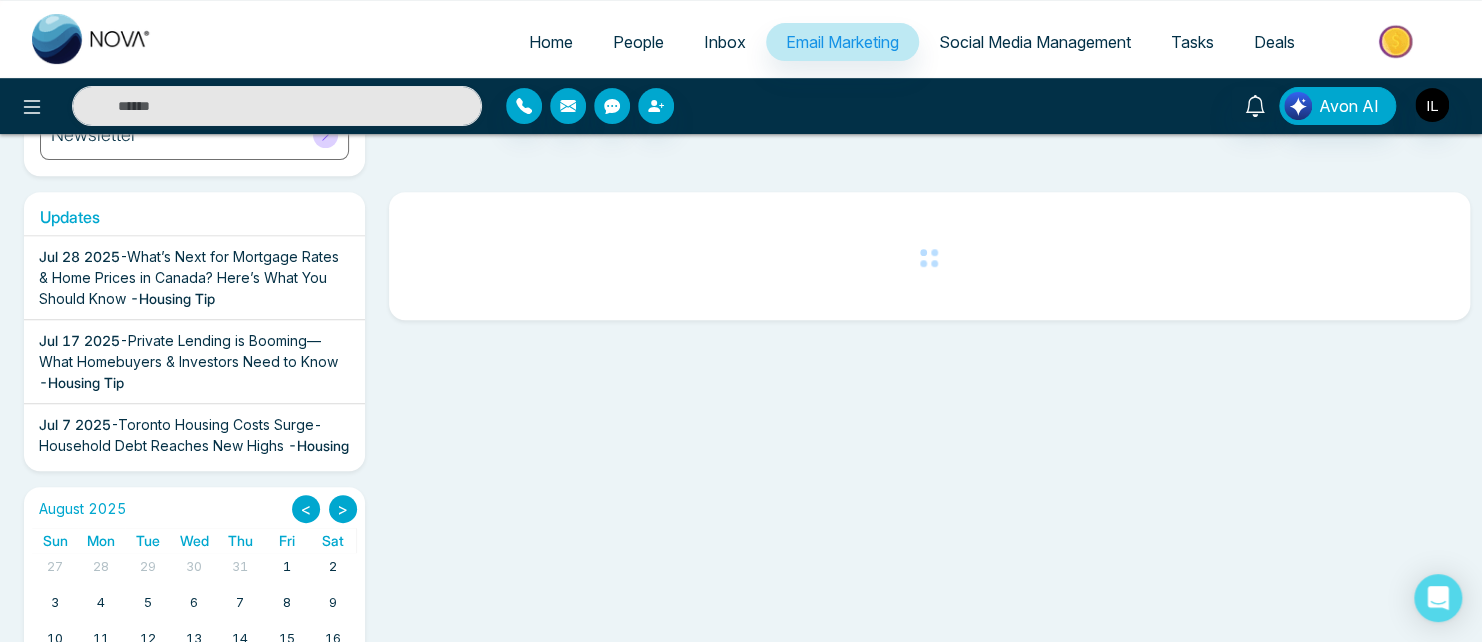 scroll, scrollTop: 288, scrollLeft: 0, axis: vertical 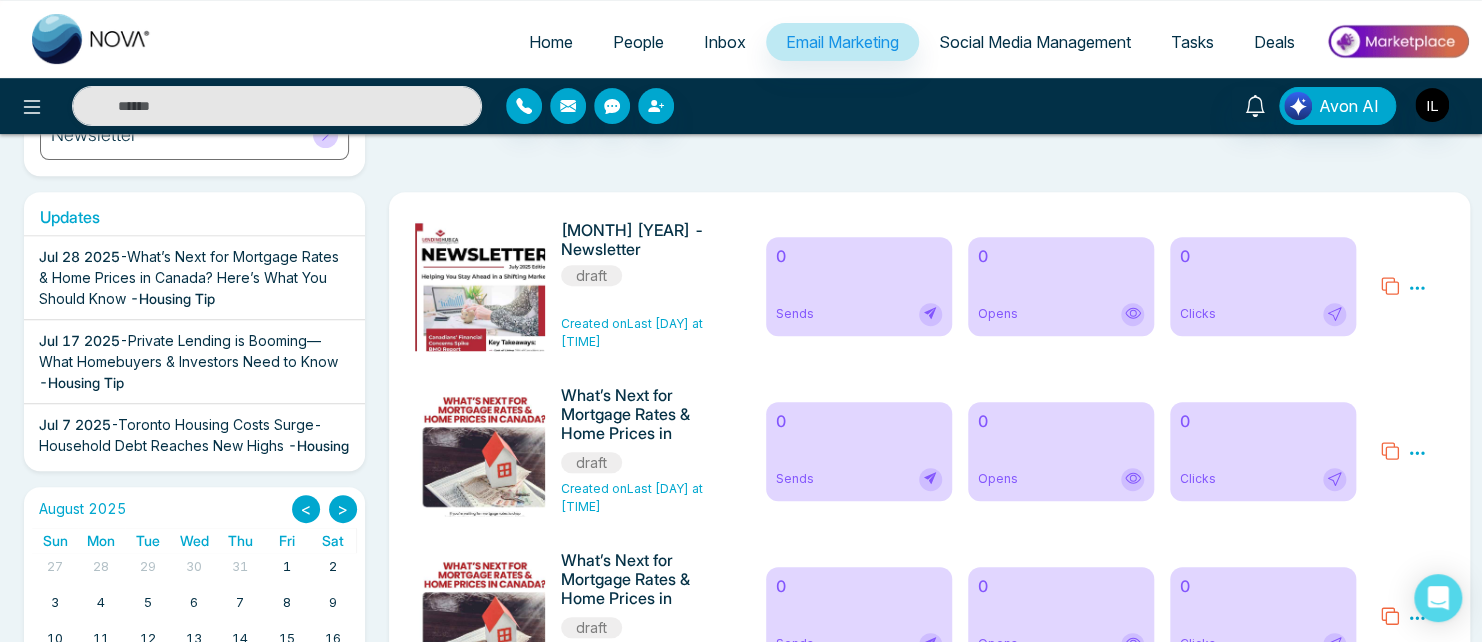 click 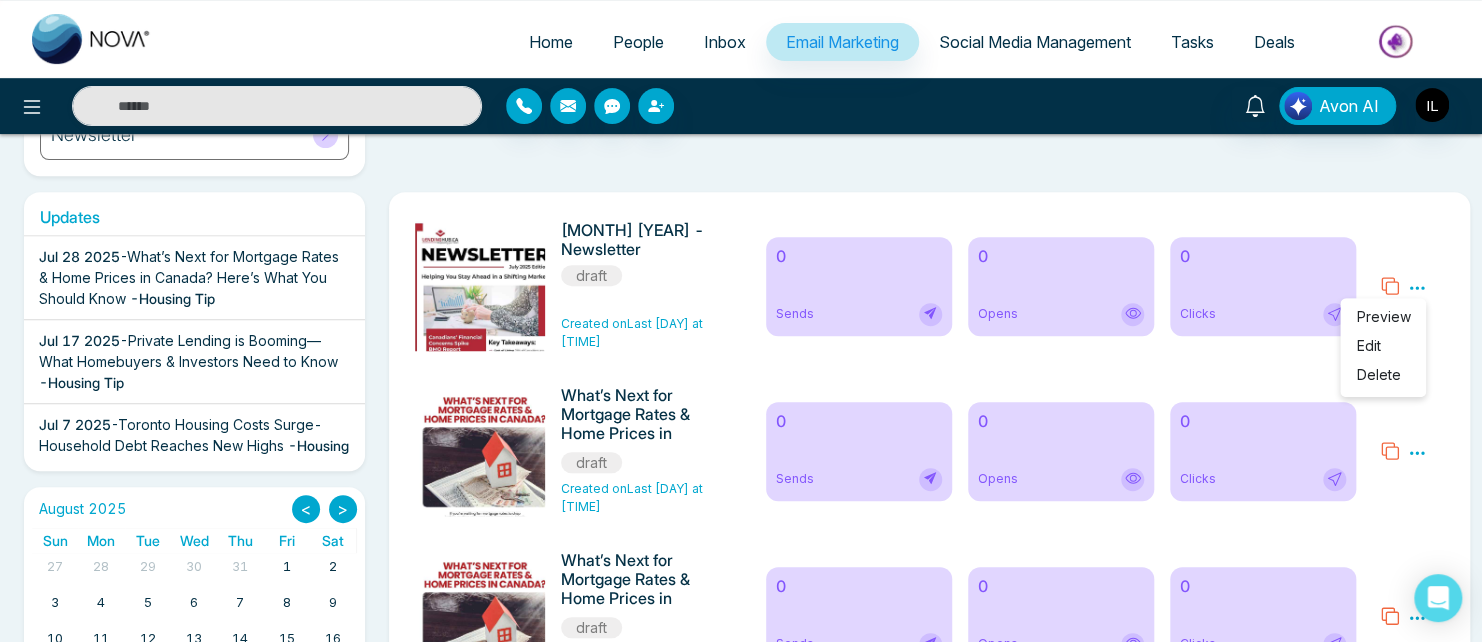 click on "Edit" at bounding box center [1368, 345] 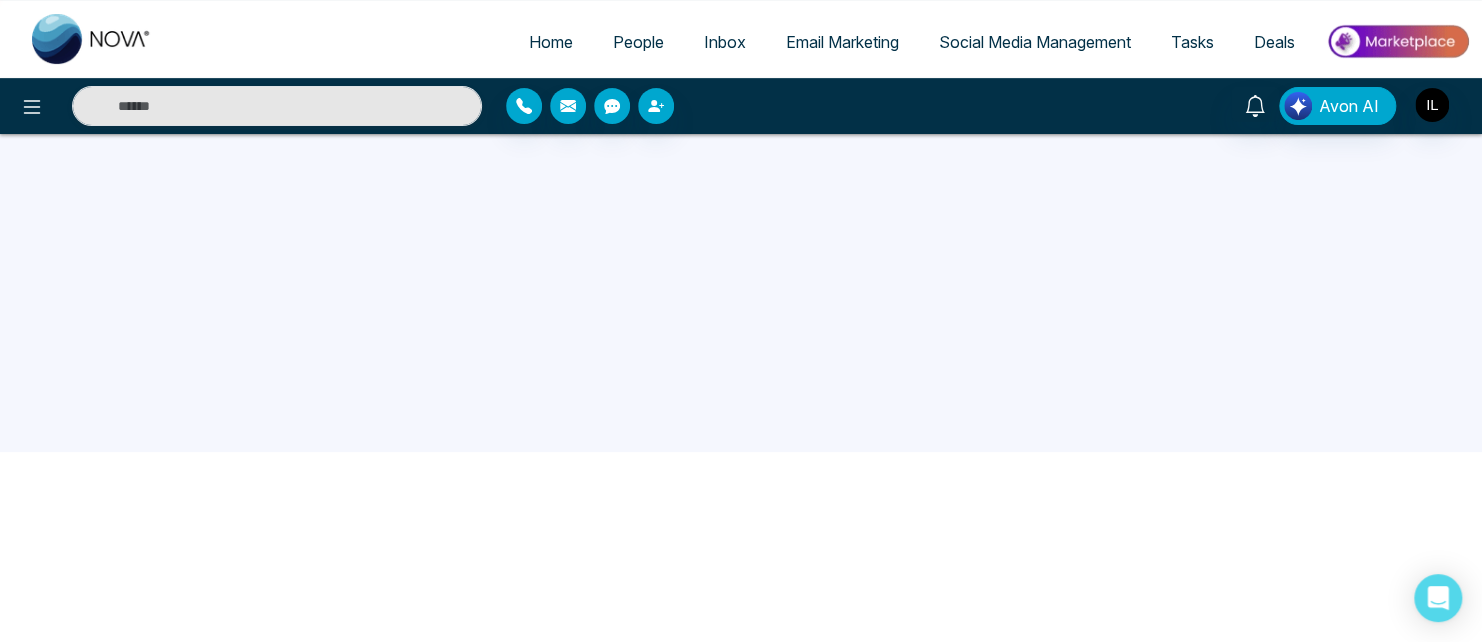 scroll, scrollTop: 0, scrollLeft: 0, axis: both 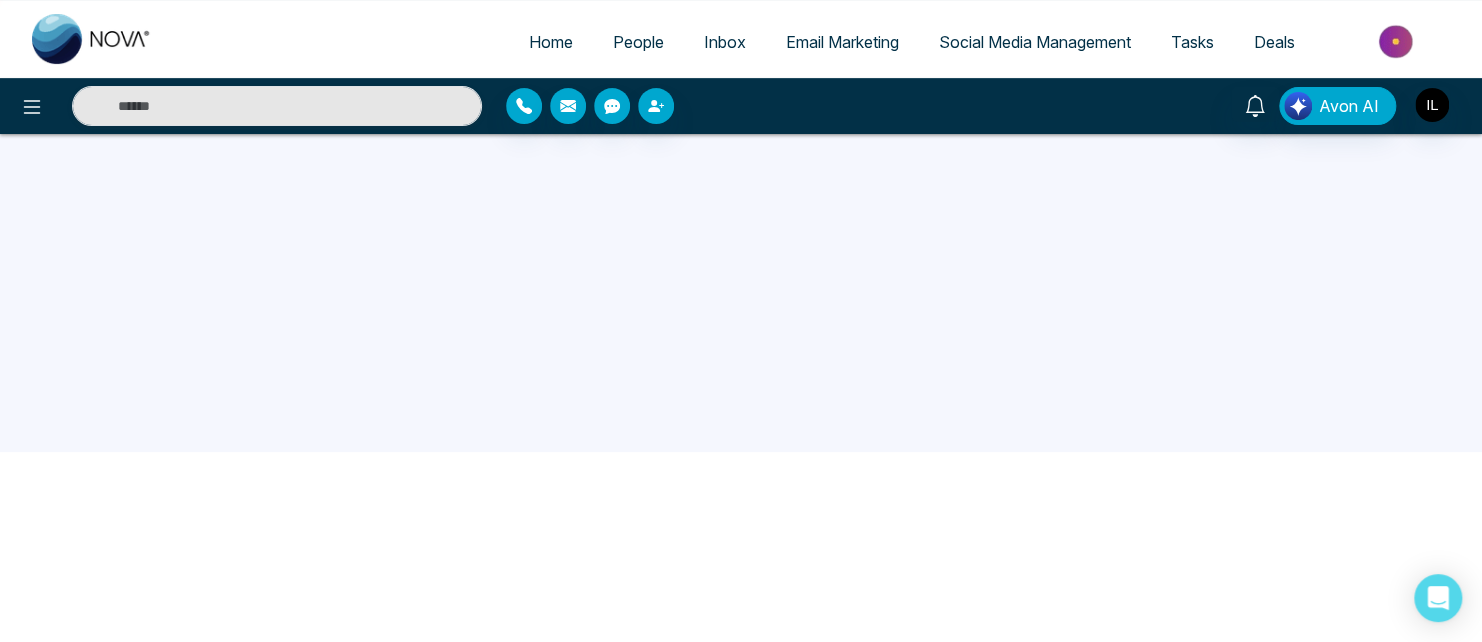 click on "Avon AI" at bounding box center [741, 106] 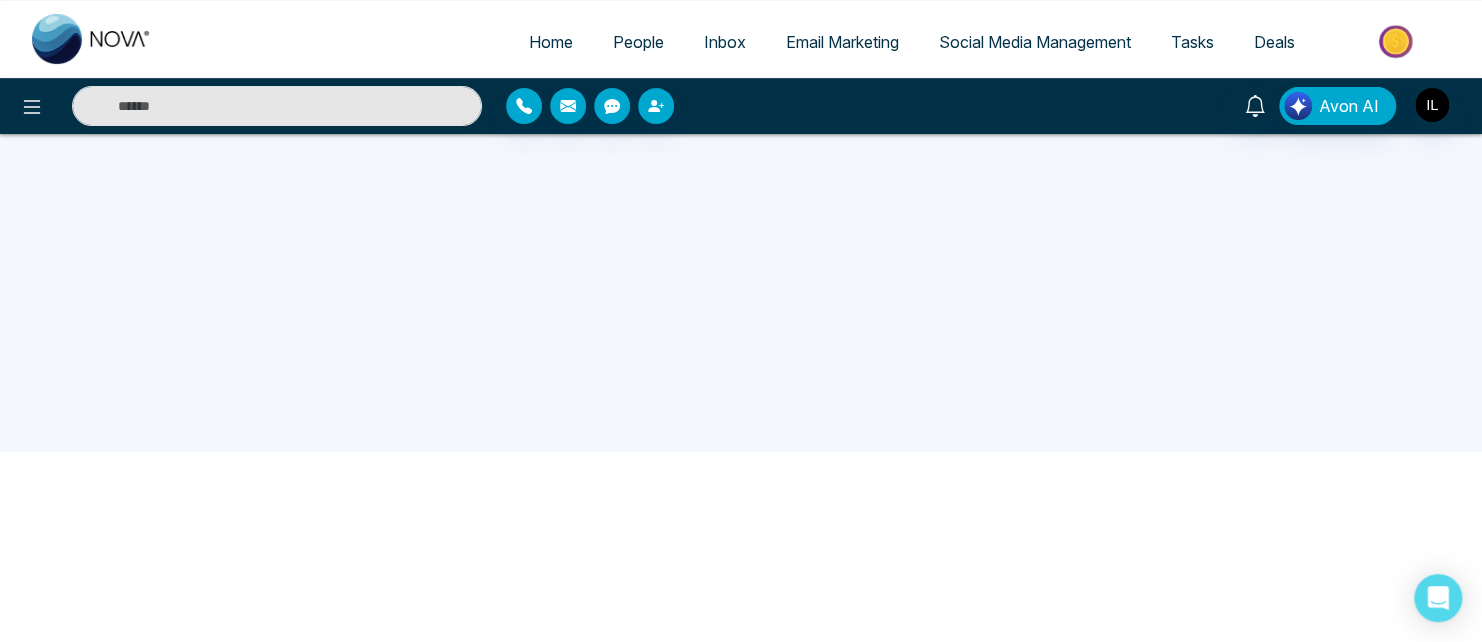 scroll, scrollTop: 0, scrollLeft: 0, axis: both 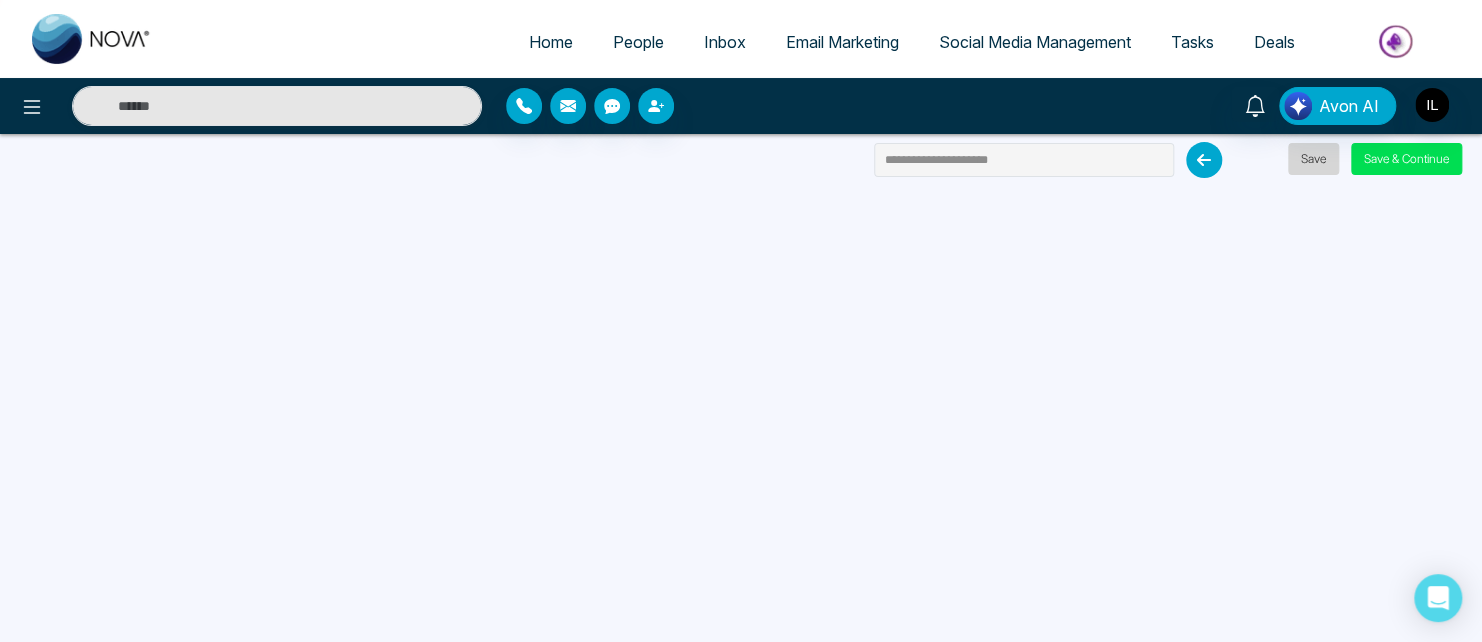 click on "Save" at bounding box center (1313, 159) 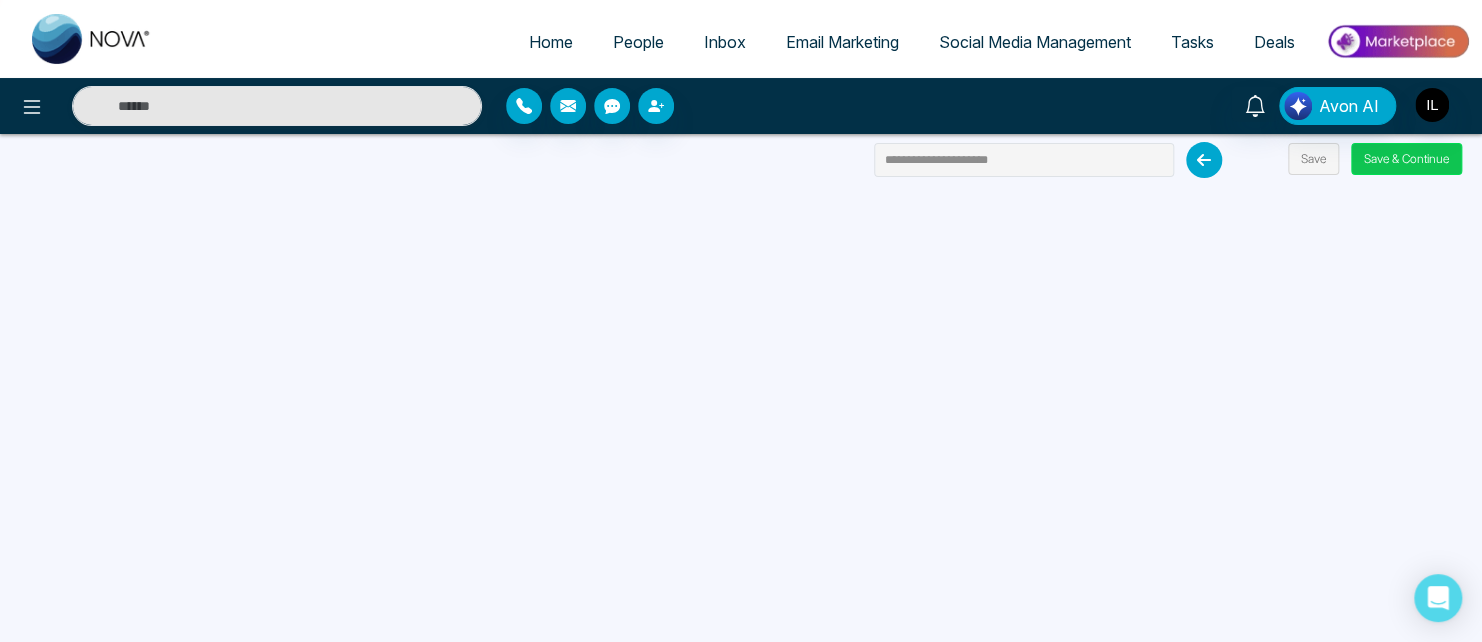 click on "Save & Continue" at bounding box center [1406, 159] 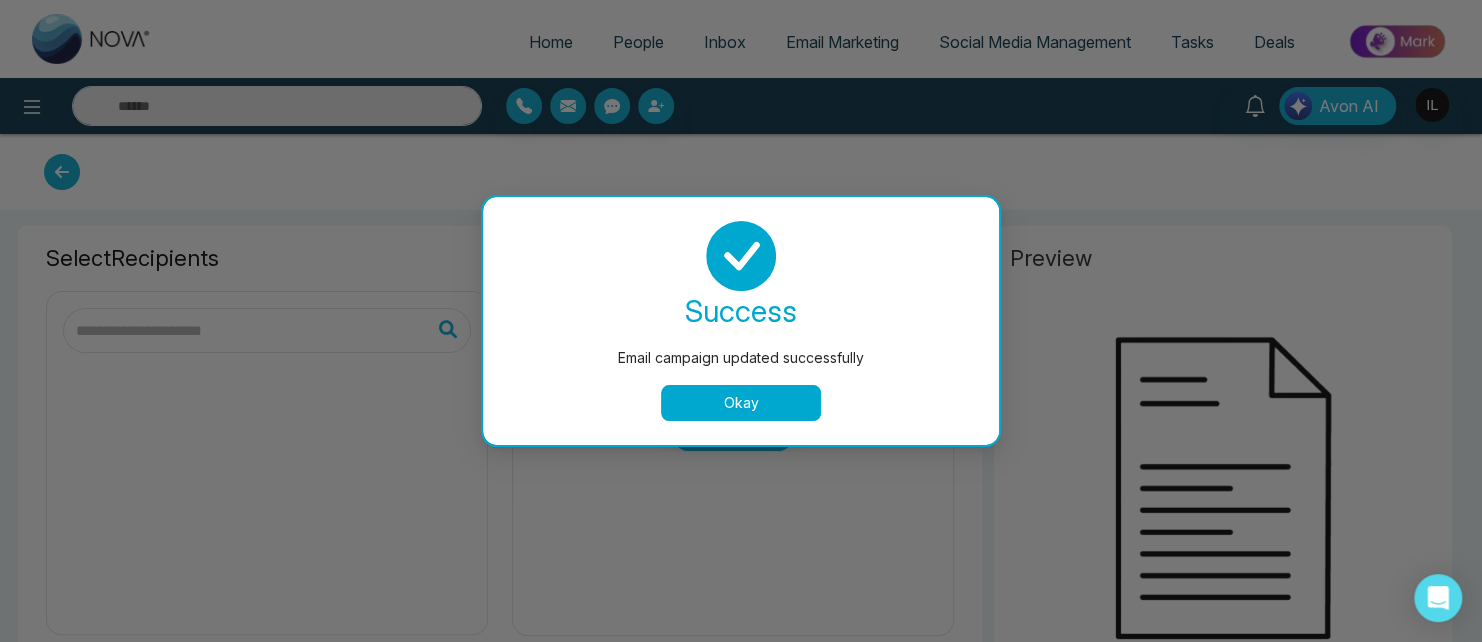 type on "**********" 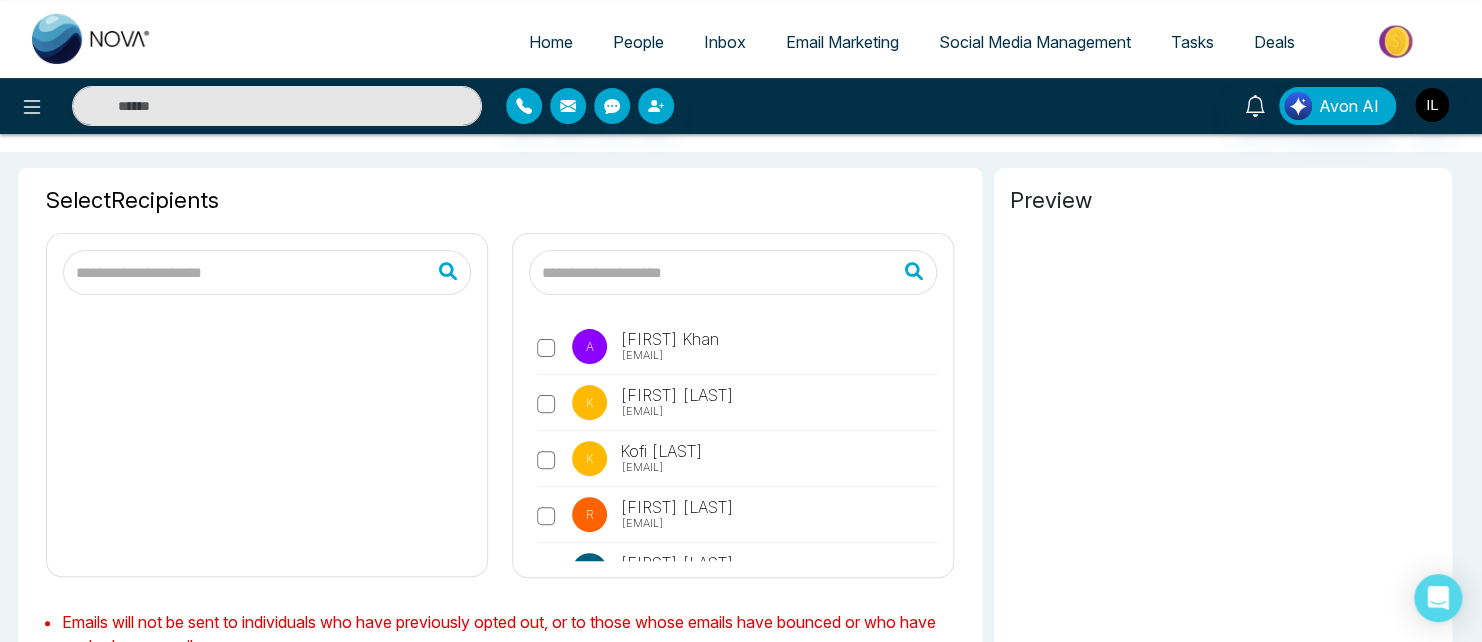 scroll, scrollTop: 0, scrollLeft: 0, axis: both 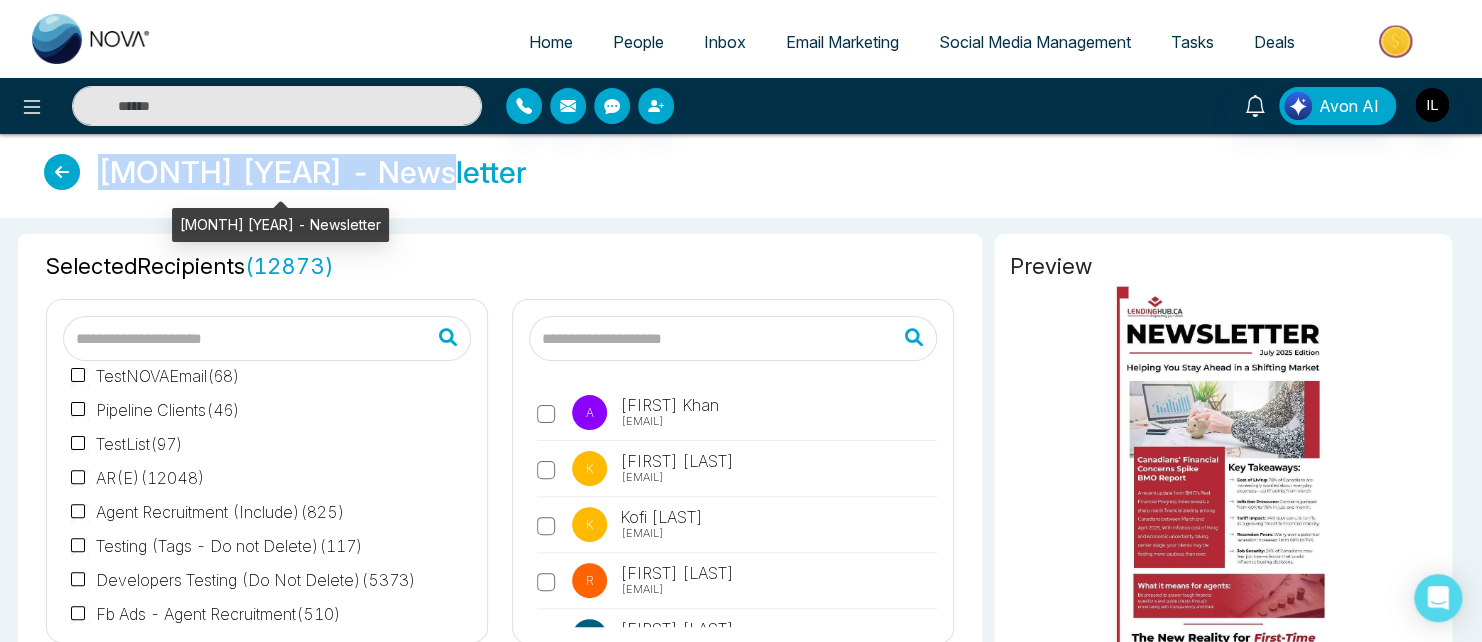 drag, startPoint x: 100, startPoint y: 170, endPoint x: 413, endPoint y: 171, distance: 313.0016 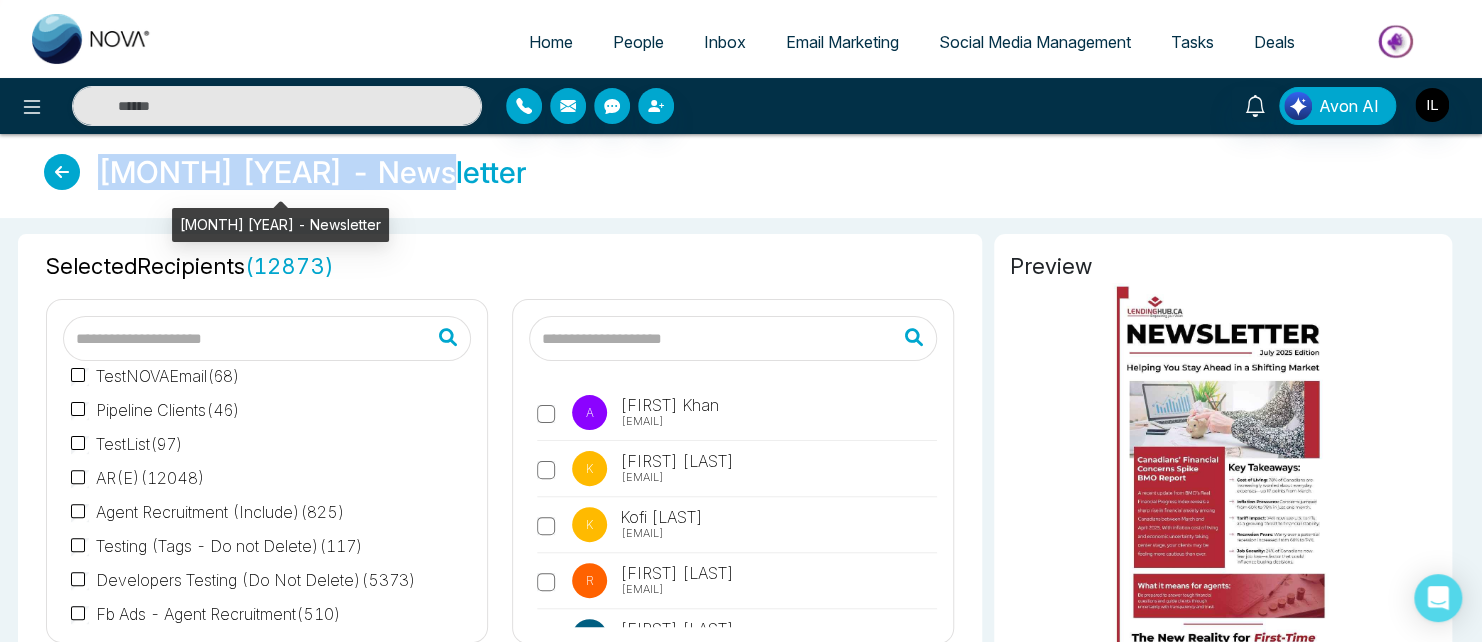 click on "[MONTH] [YEAR] - Newsletter" at bounding box center [741, 176] 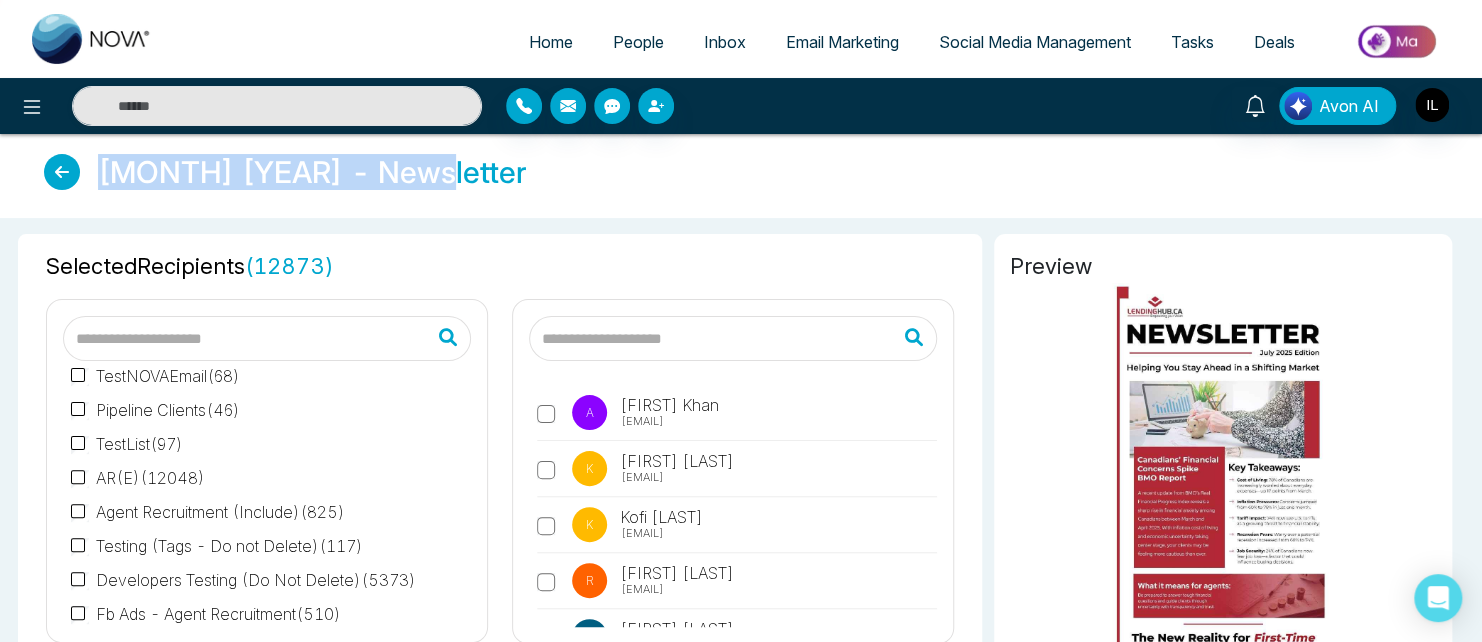 copy on "[MONTH] [YEAR] - Newsletter" 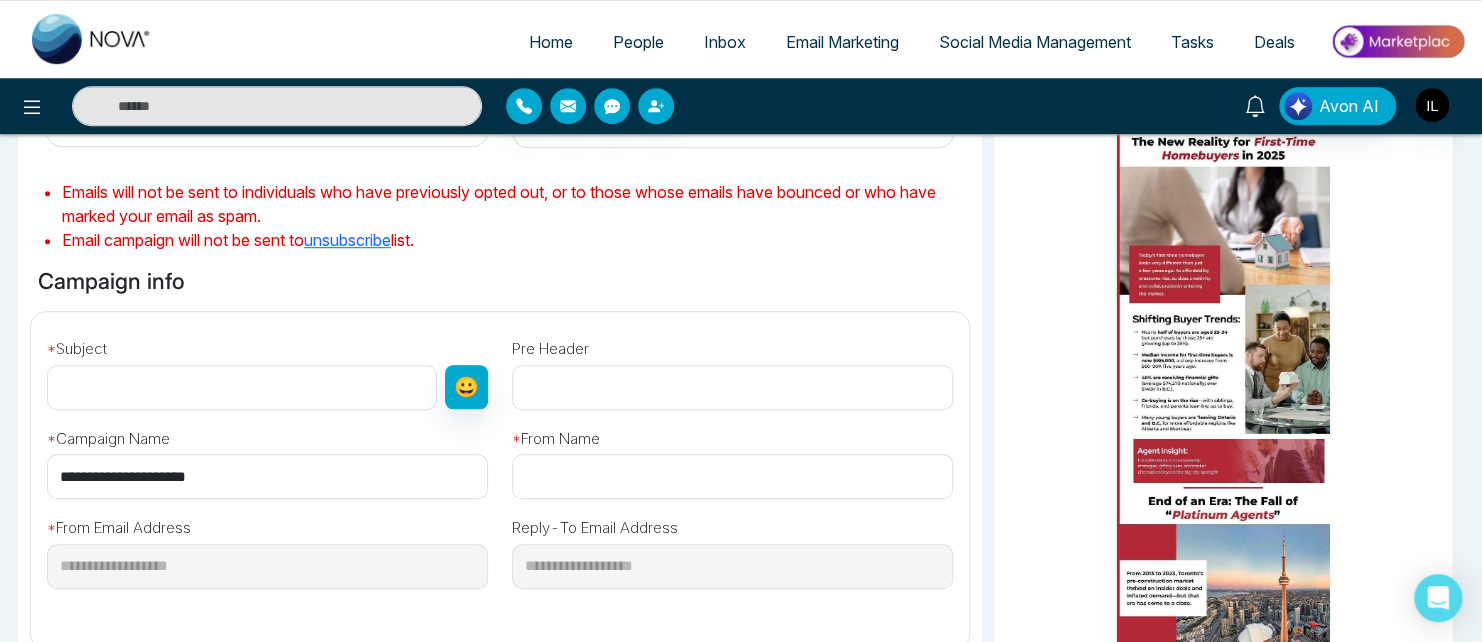 scroll, scrollTop: 583, scrollLeft: 0, axis: vertical 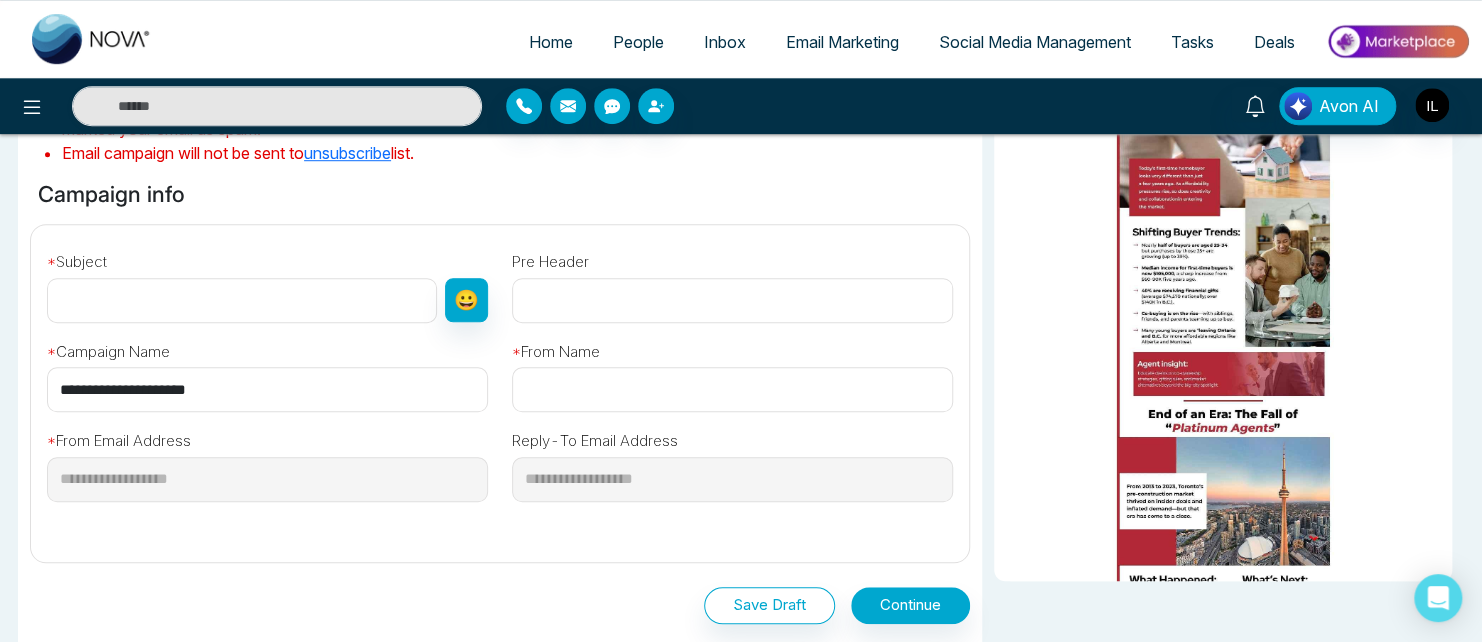 click at bounding box center (242, 300) 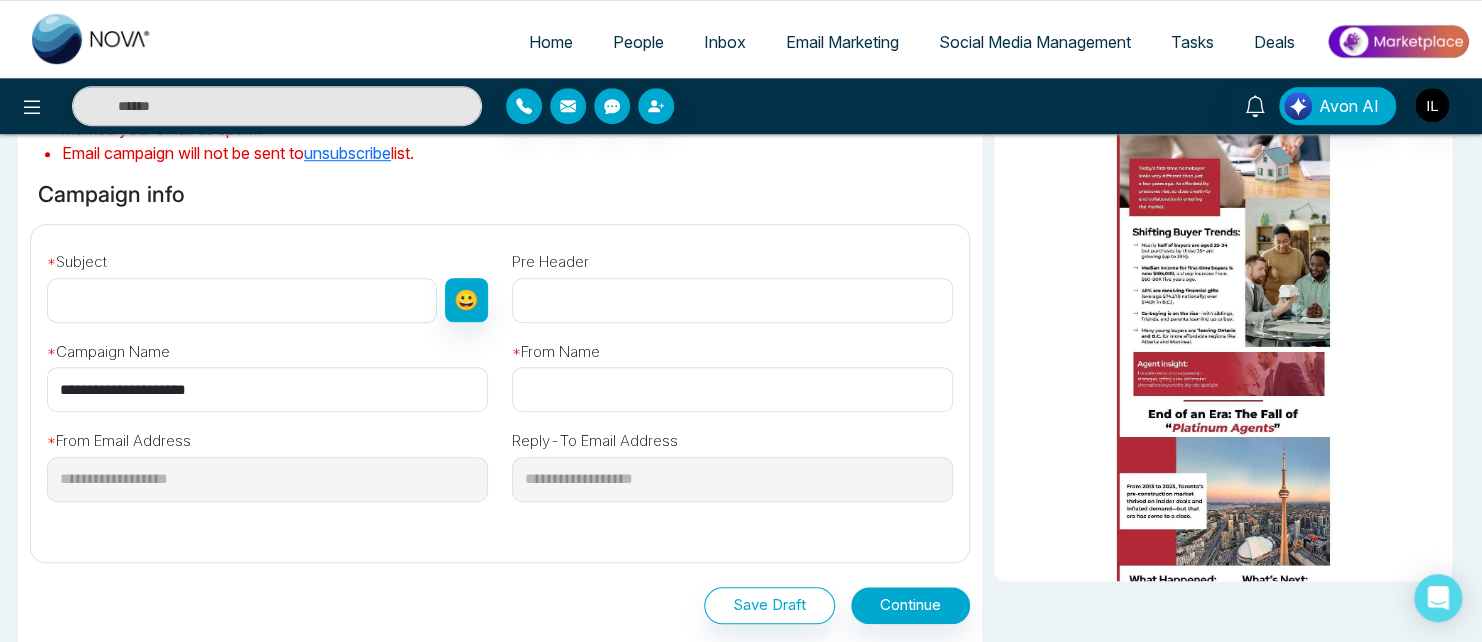 paste on "**********" 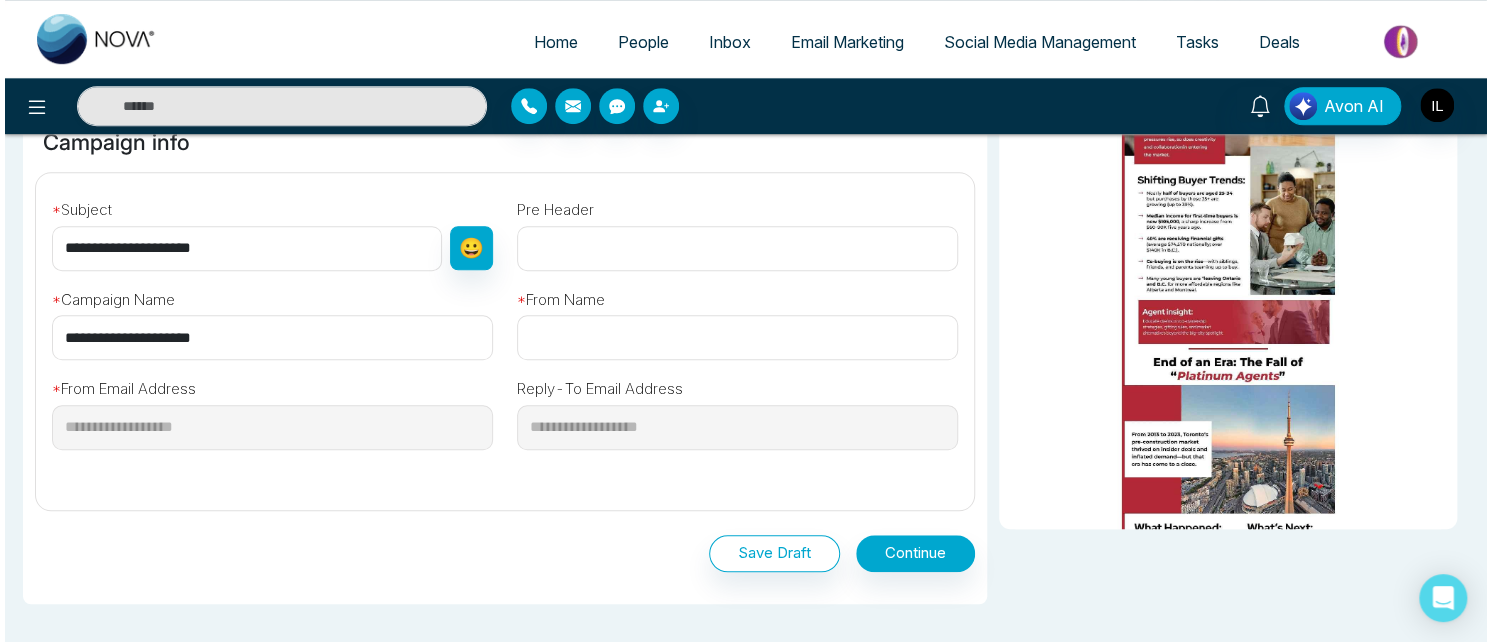 scroll, scrollTop: 642, scrollLeft: 0, axis: vertical 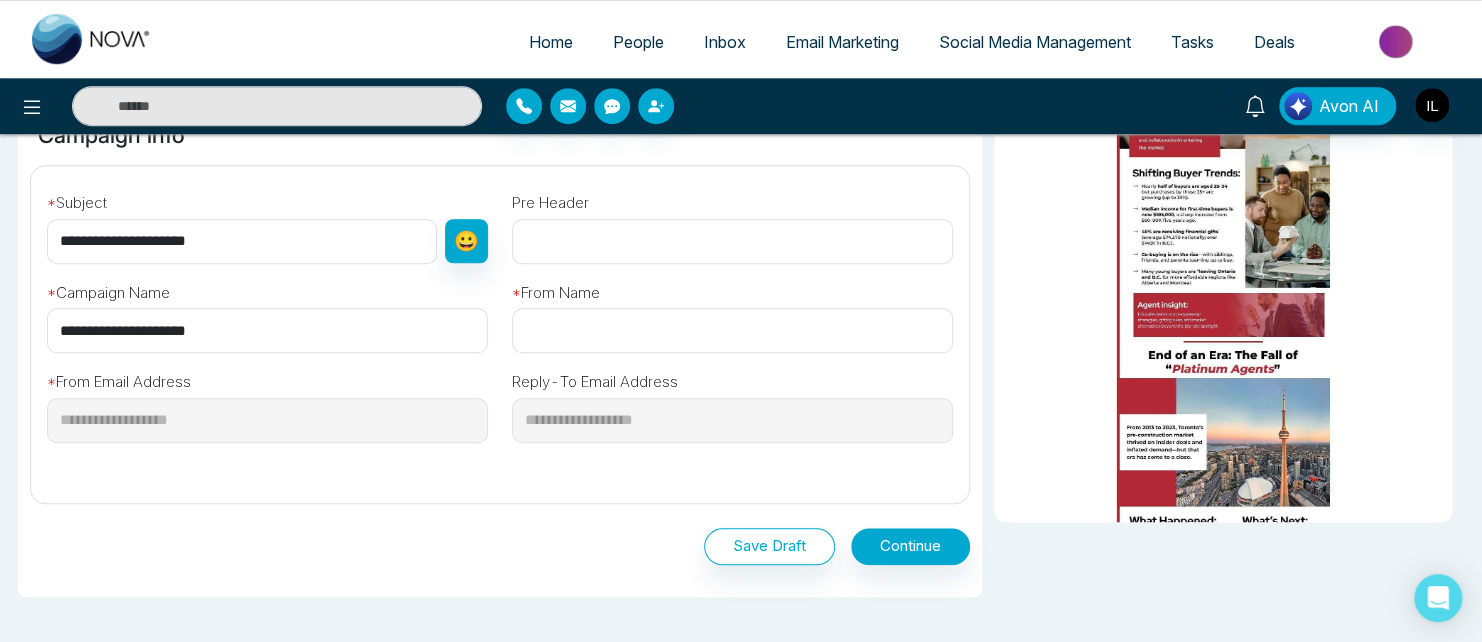 type on "**********" 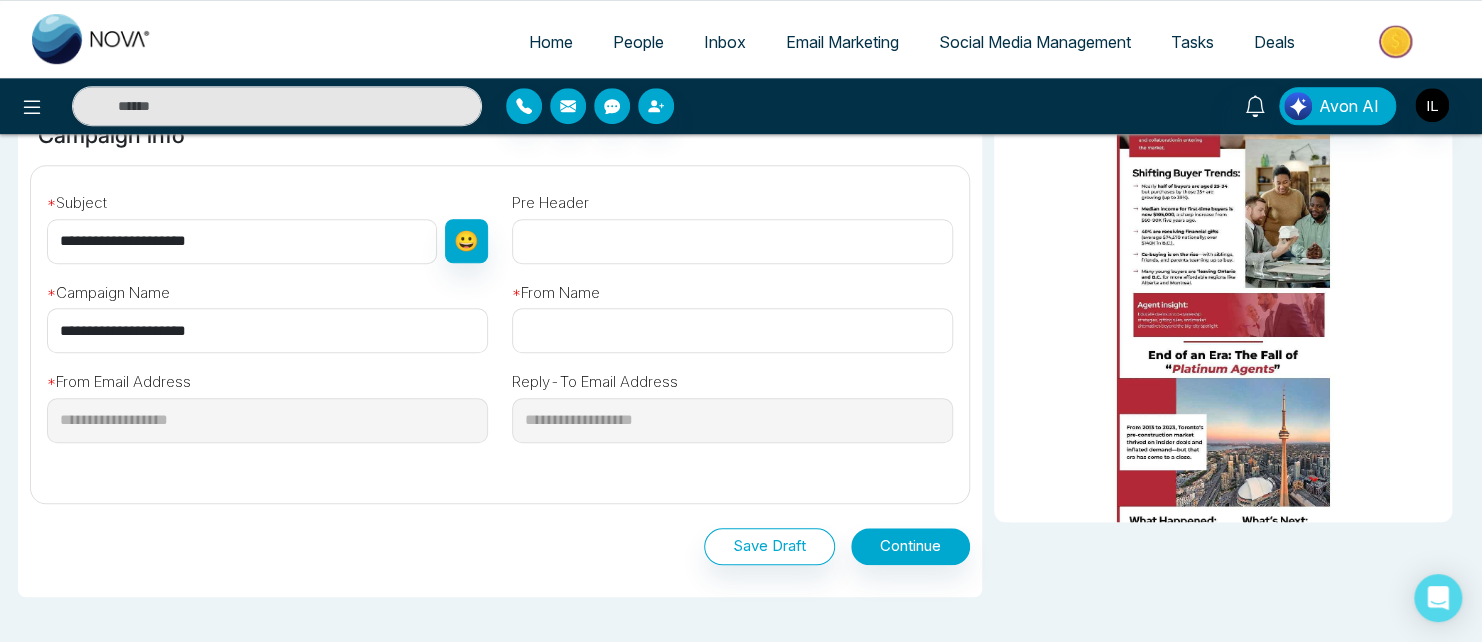 click at bounding box center (732, 241) 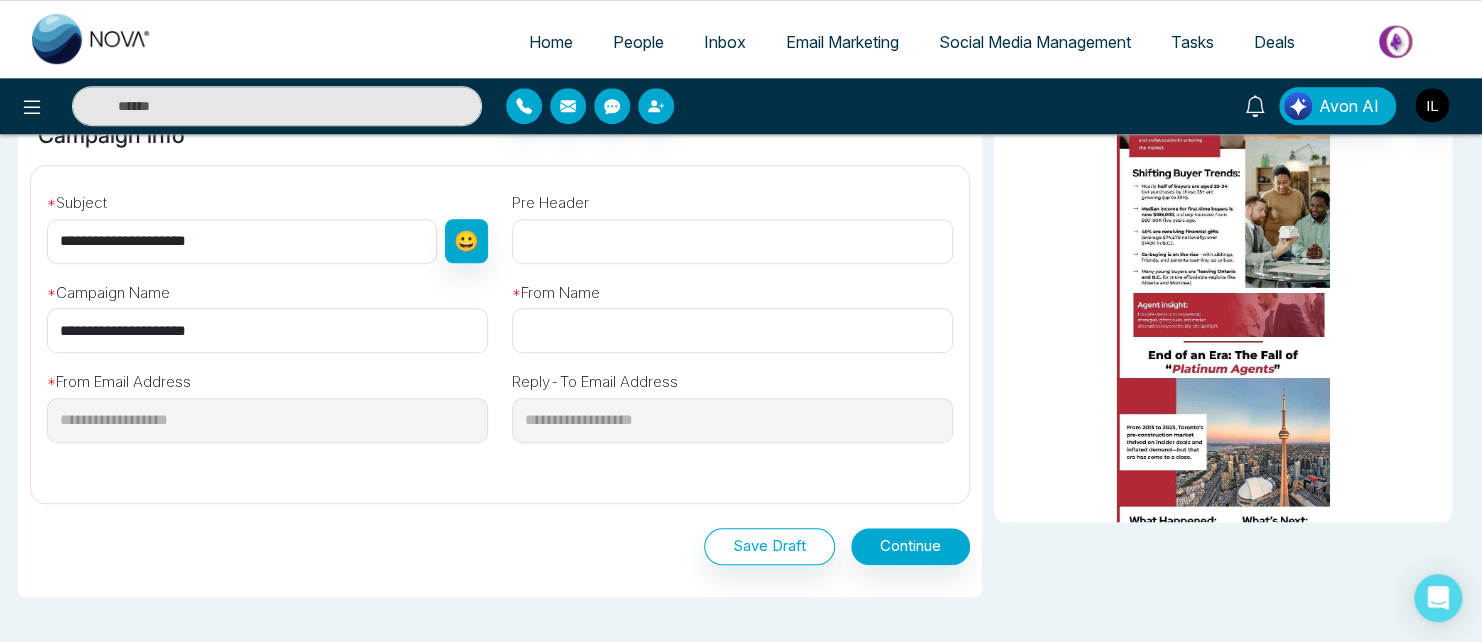 paste on "**********" 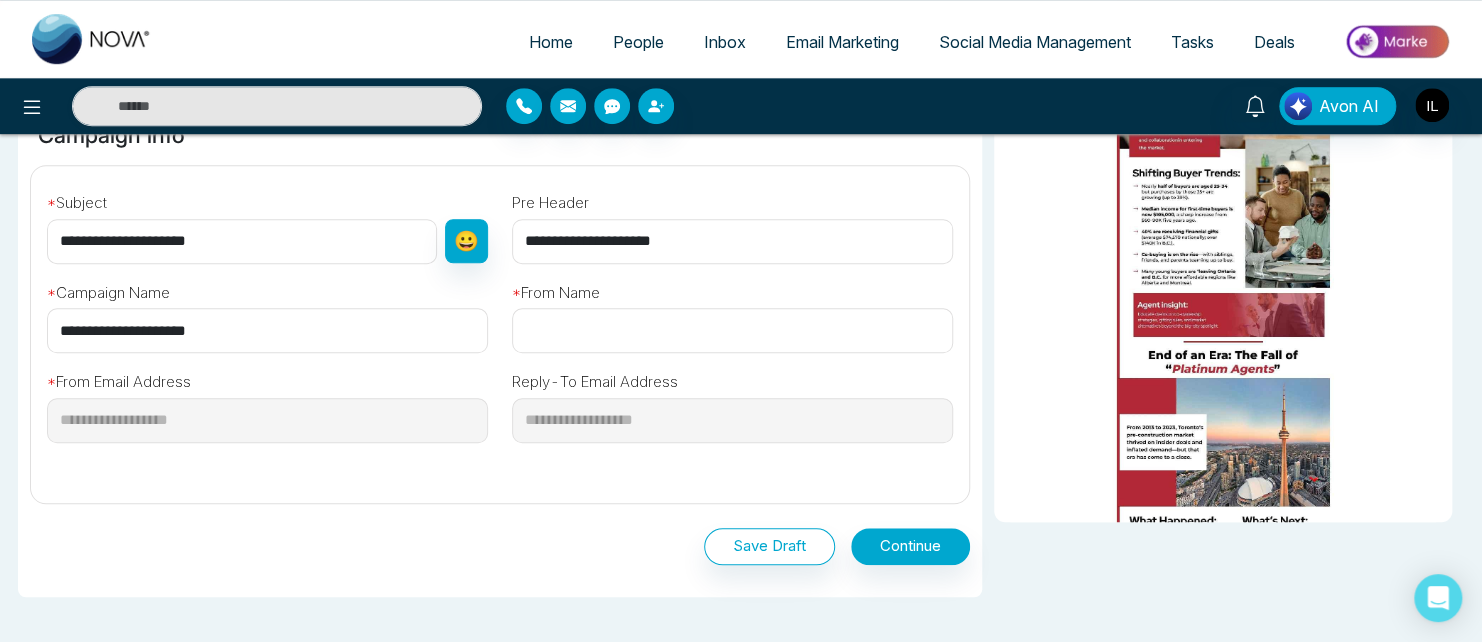 drag, startPoint x: 606, startPoint y: 241, endPoint x: 495, endPoint y: 243, distance: 111.01801 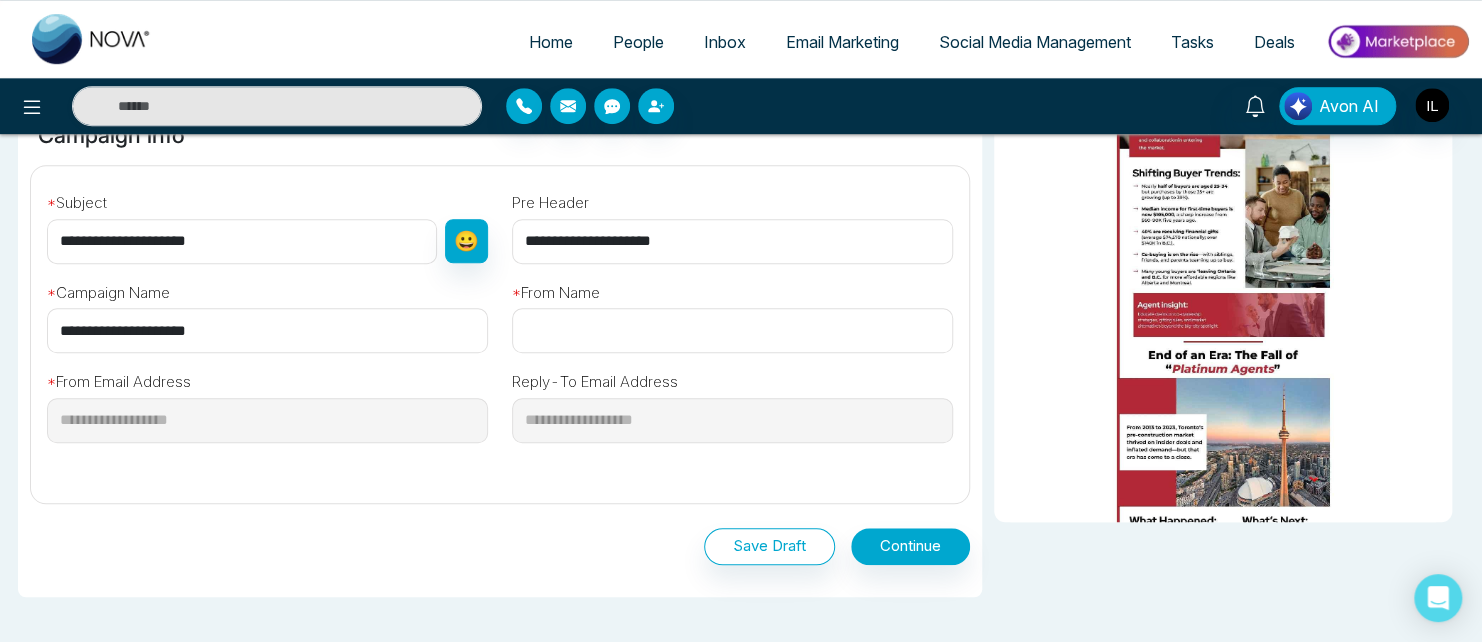 click on "**********" at bounding box center (500, 326) 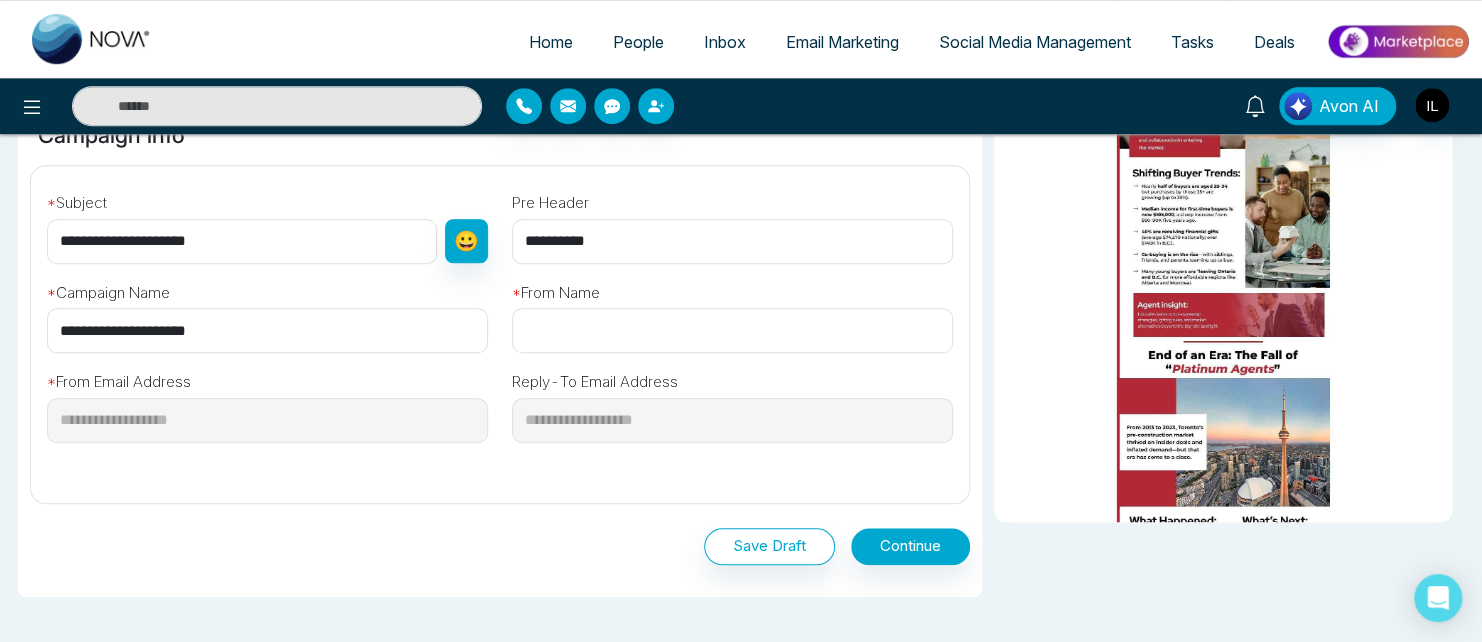 click on "**********" at bounding box center (732, 241) 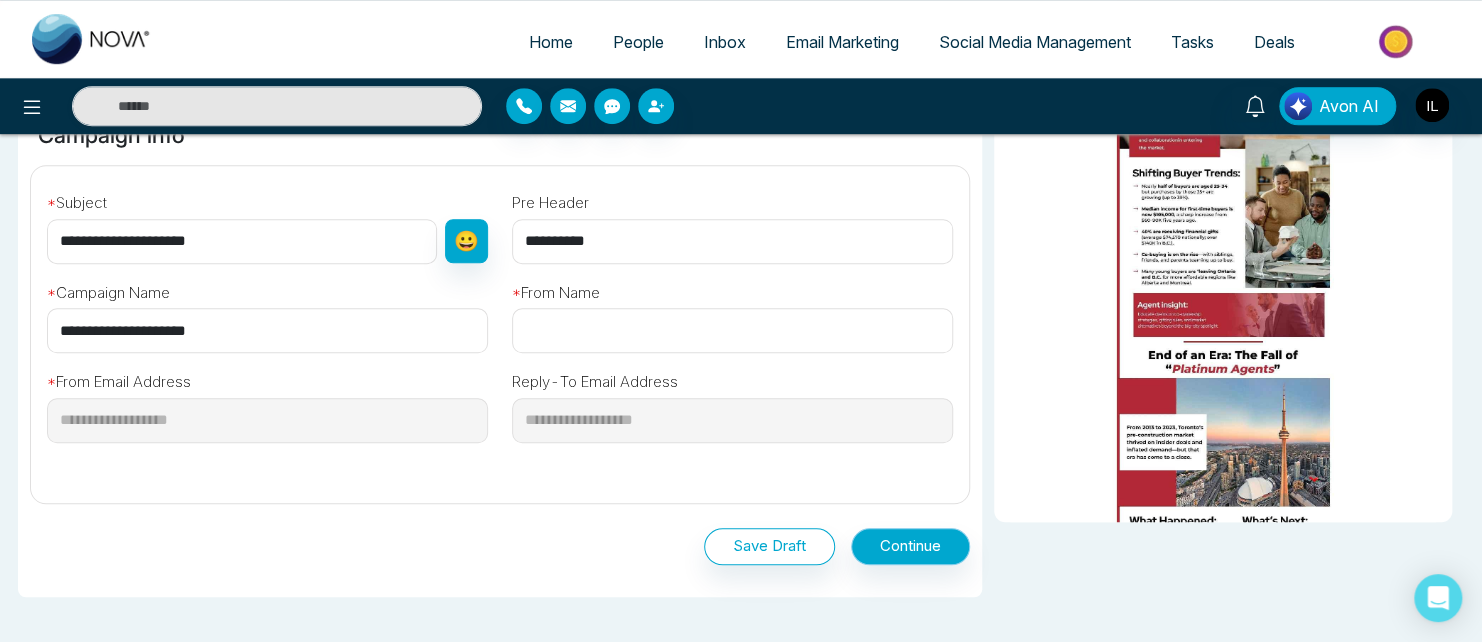 type on "**********" 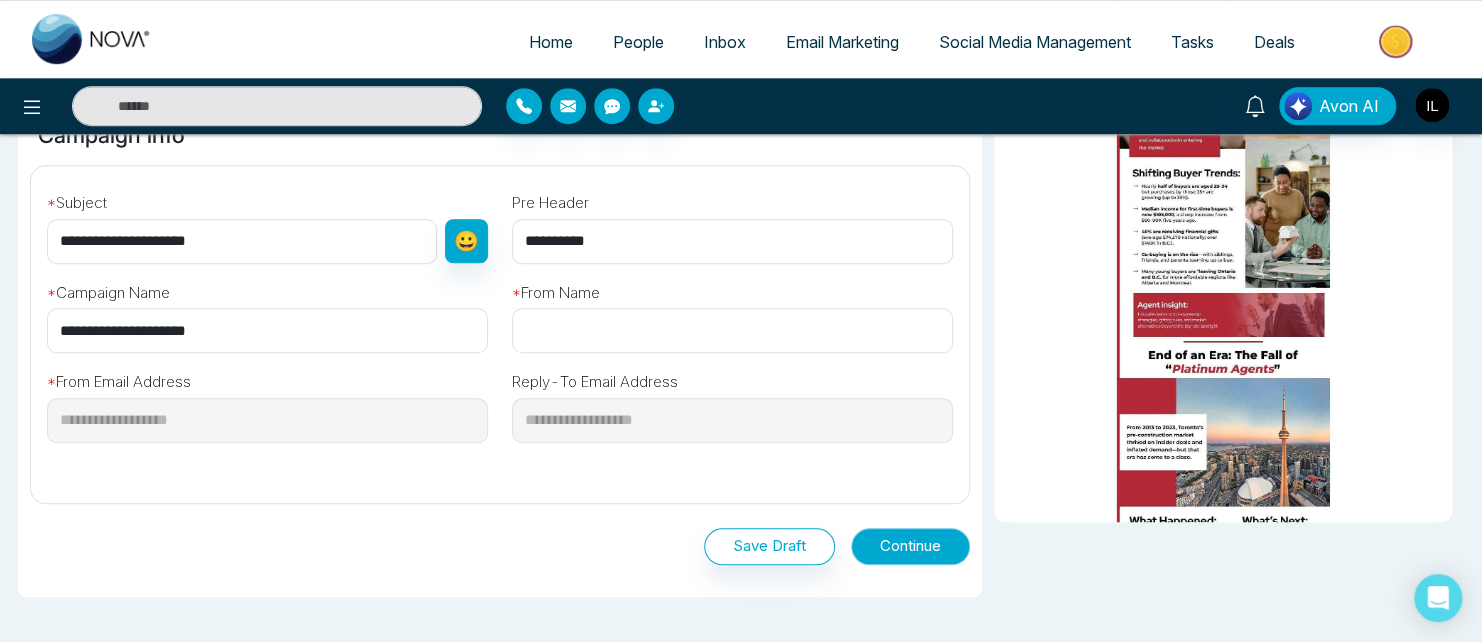 click on "Continue" at bounding box center [910, 546] 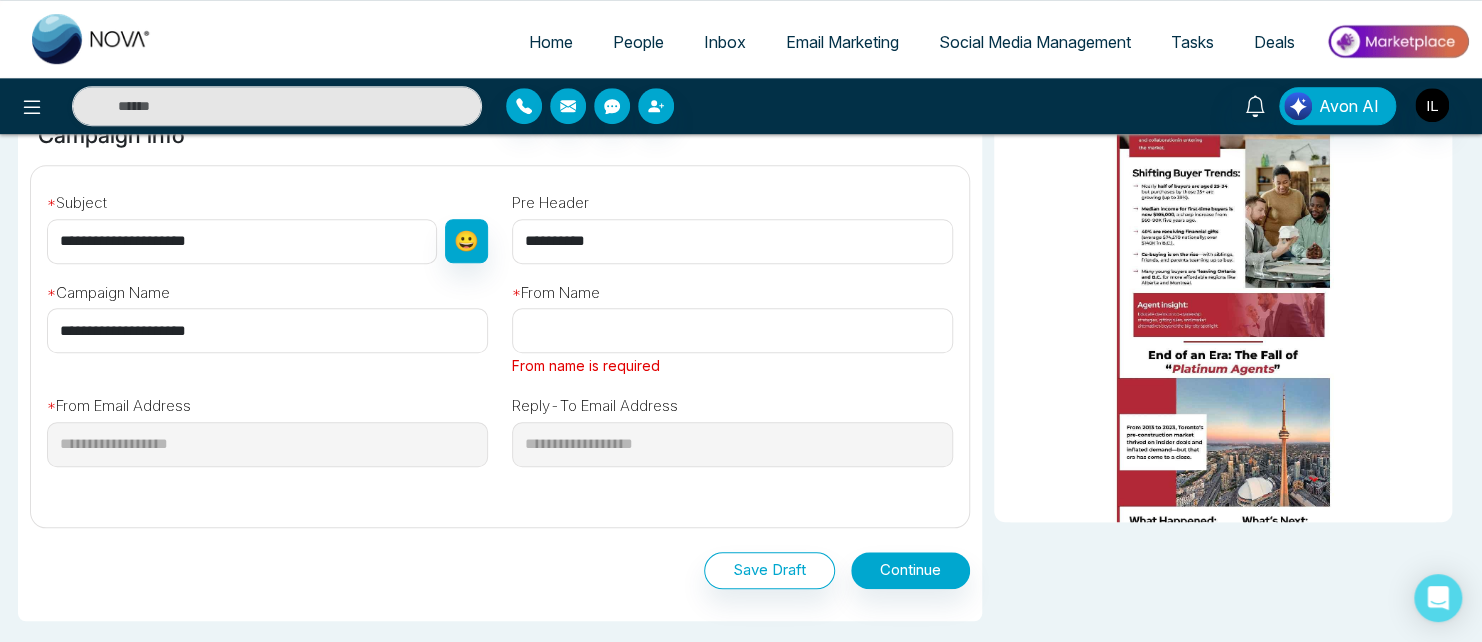 click at bounding box center [732, 330] 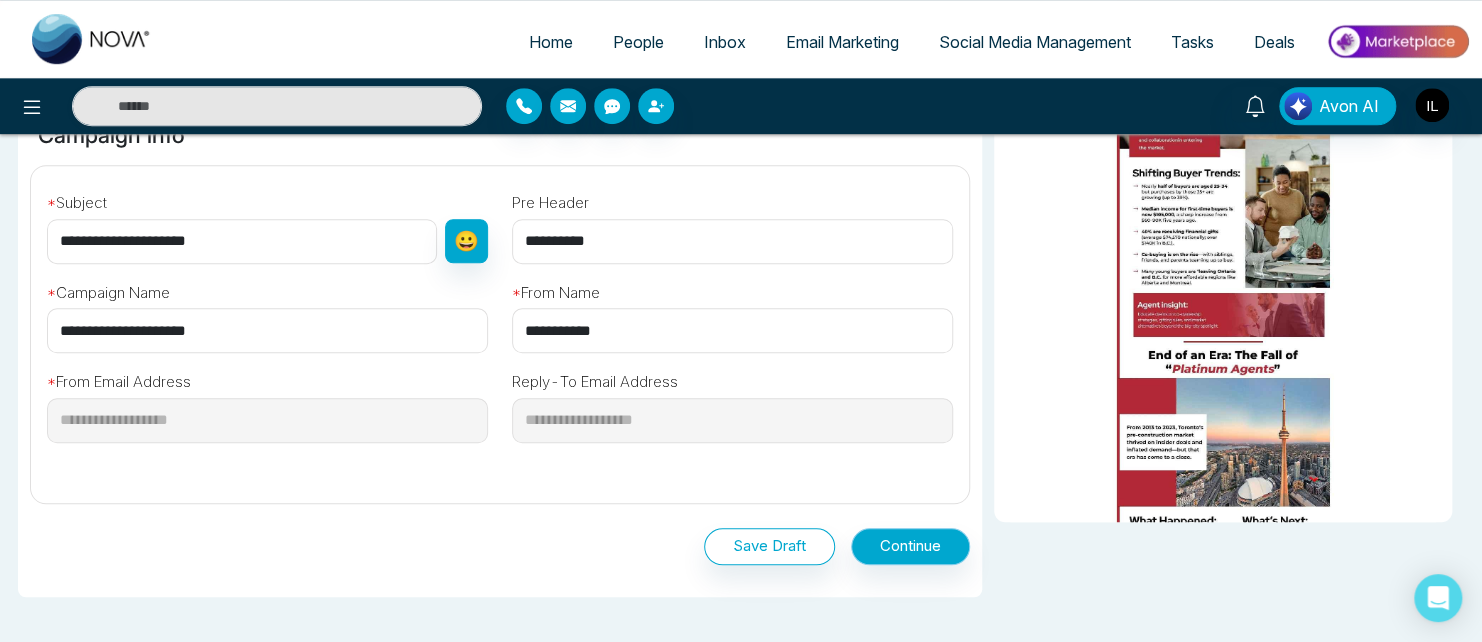 type on "**********" 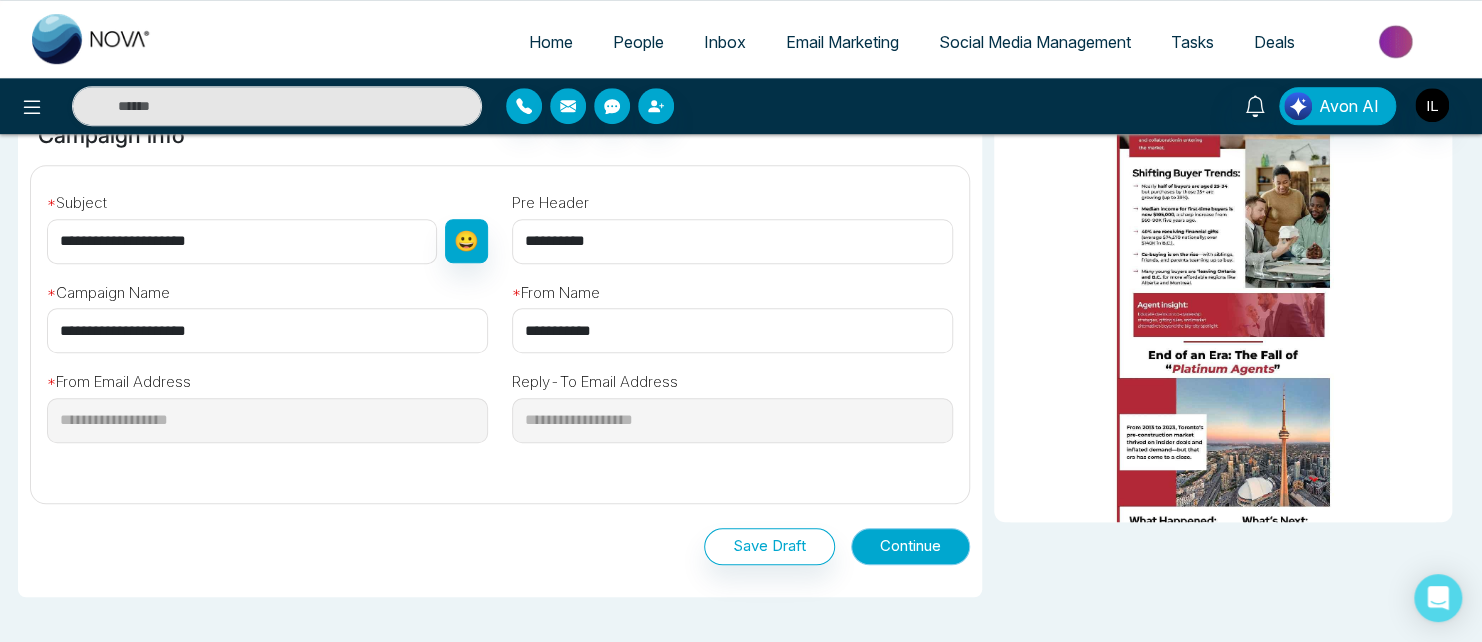 click on "Continue" at bounding box center (910, 546) 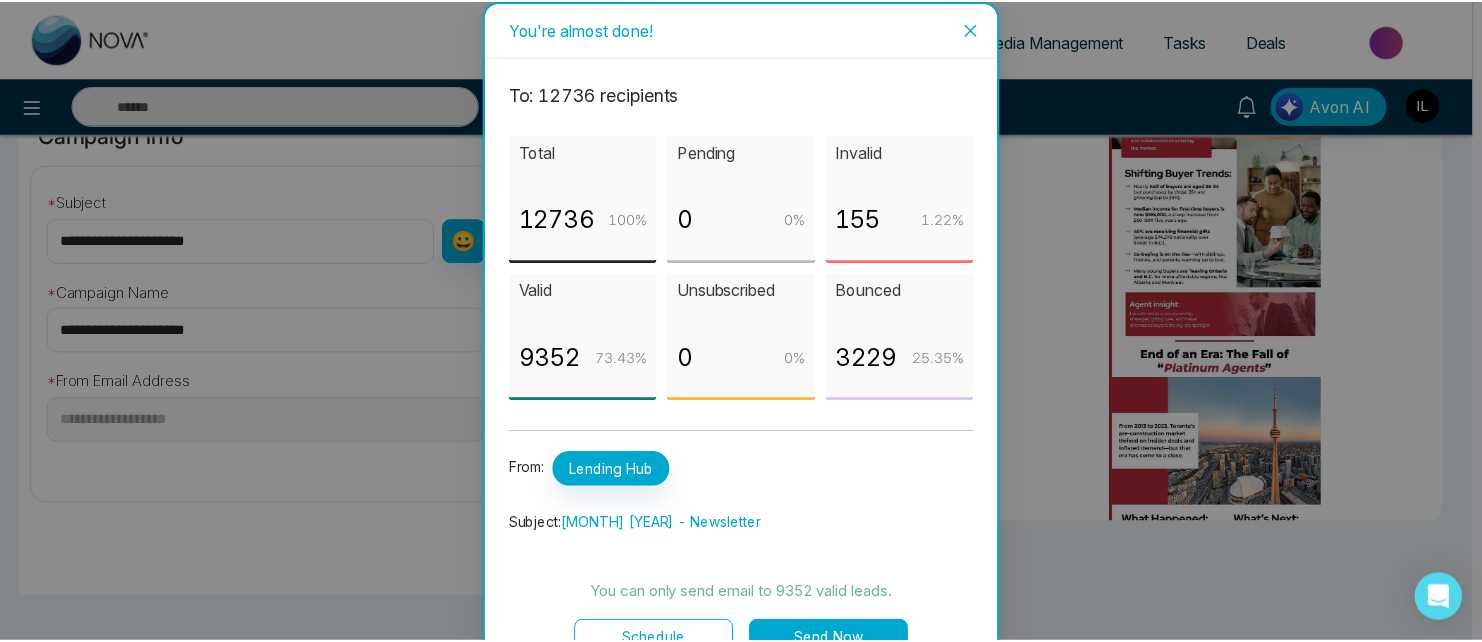 scroll, scrollTop: 37, scrollLeft: 0, axis: vertical 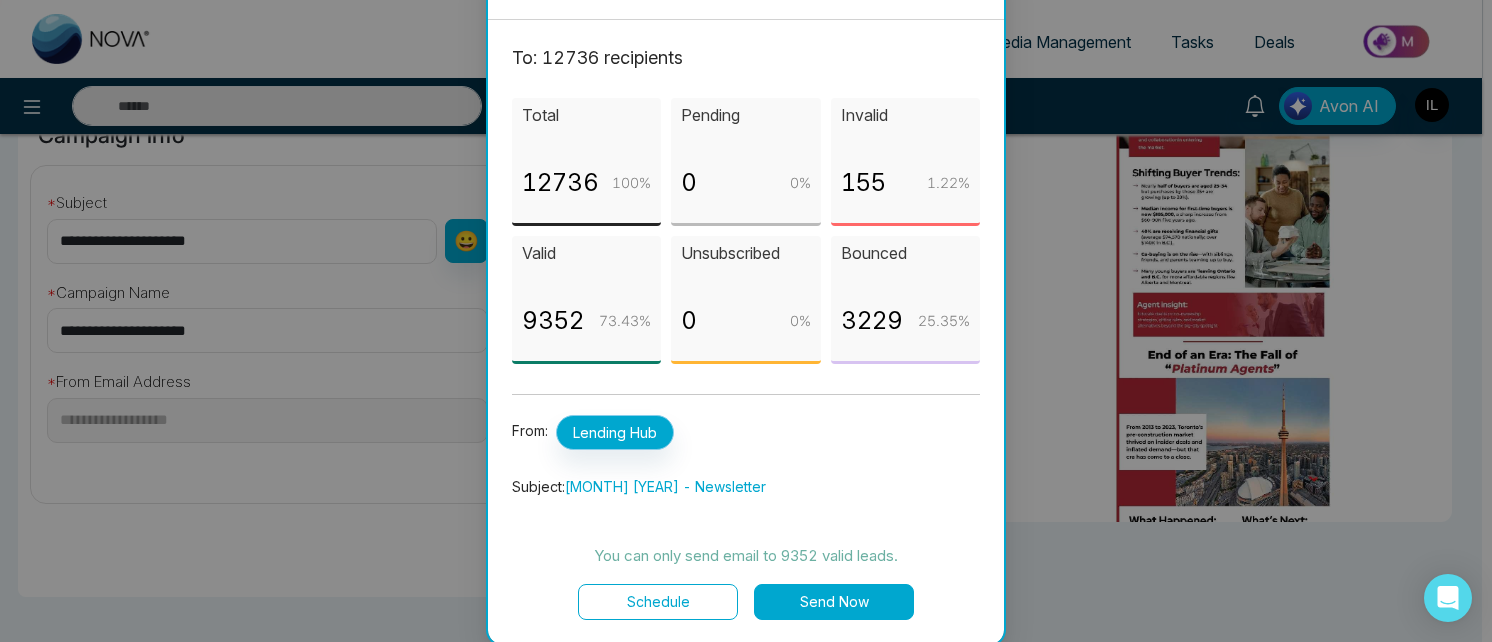 click on "Lending Hub" at bounding box center (615, 432) 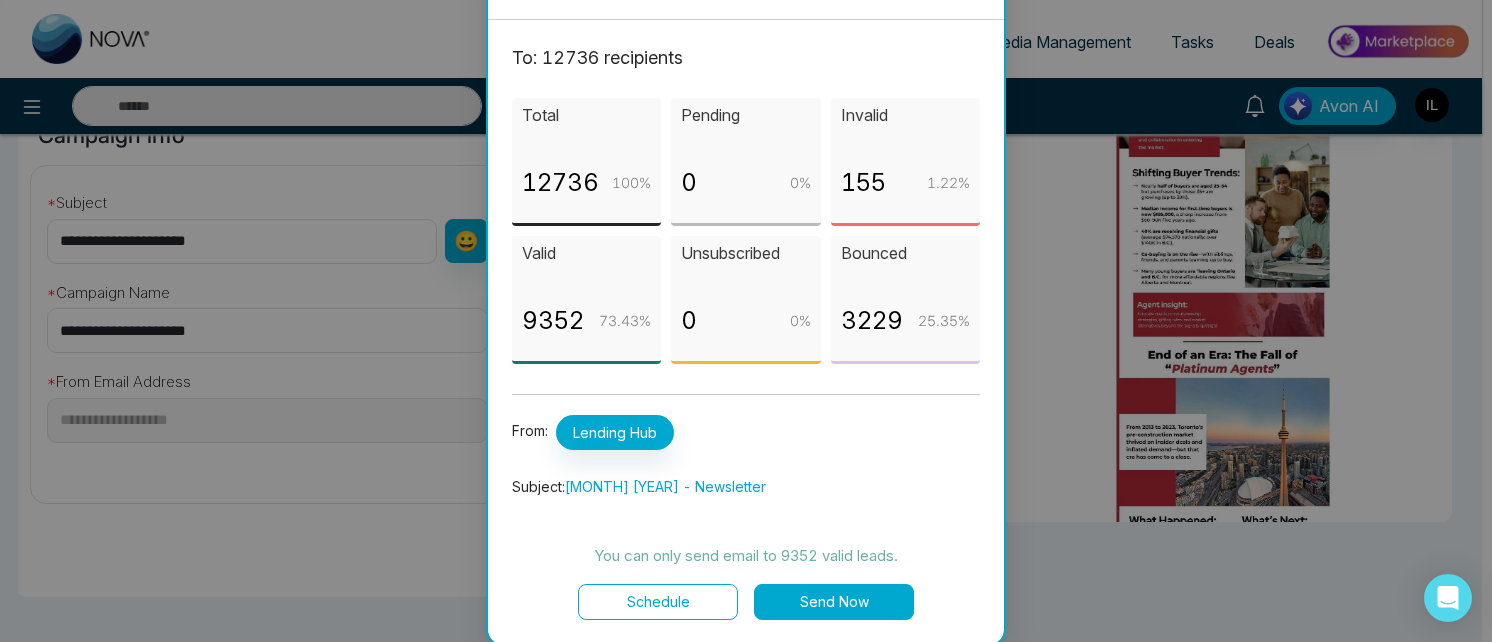 type 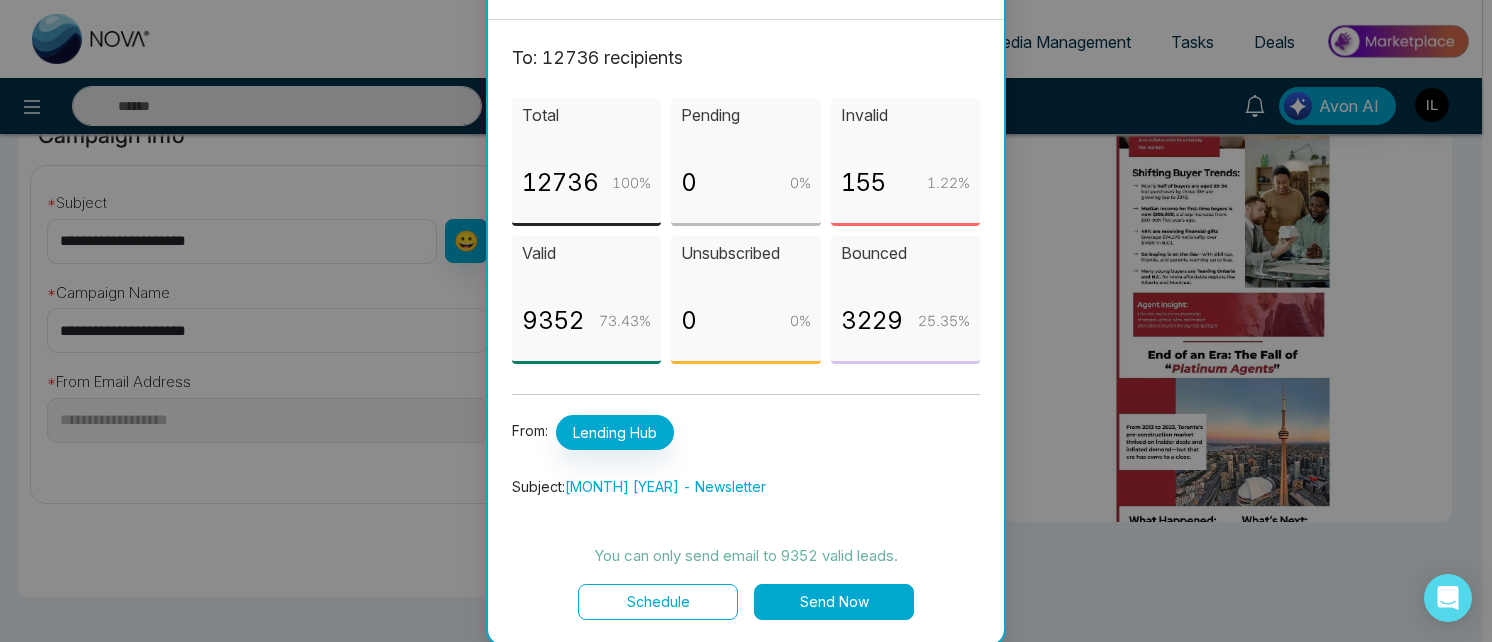 click on "Send Now" at bounding box center [834, 602] 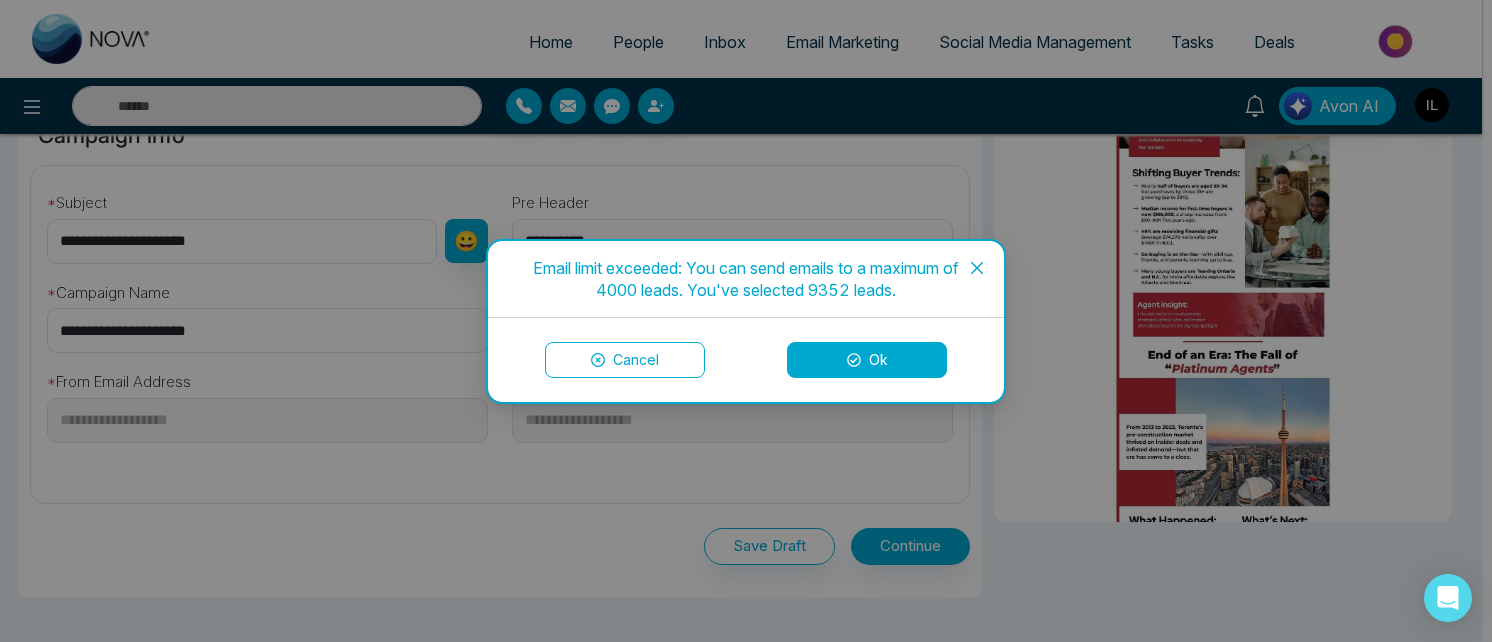 type 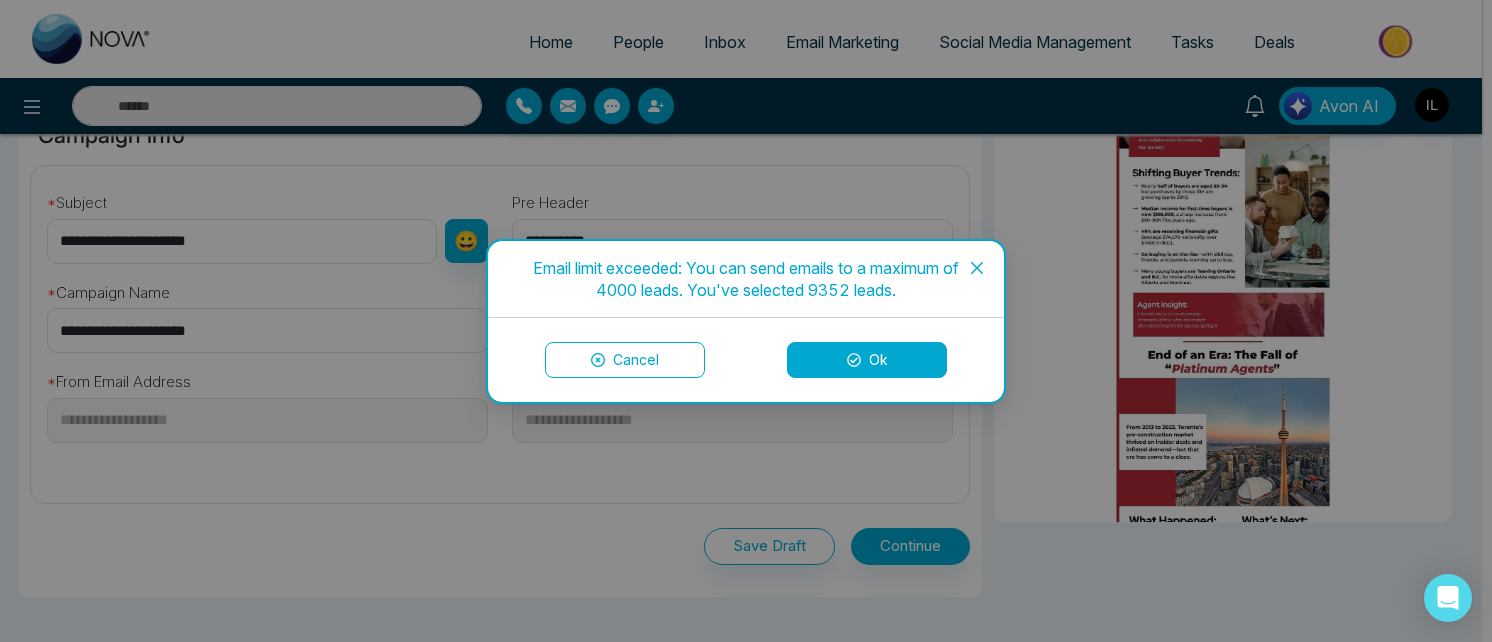click on "Ok" at bounding box center [867, 360] 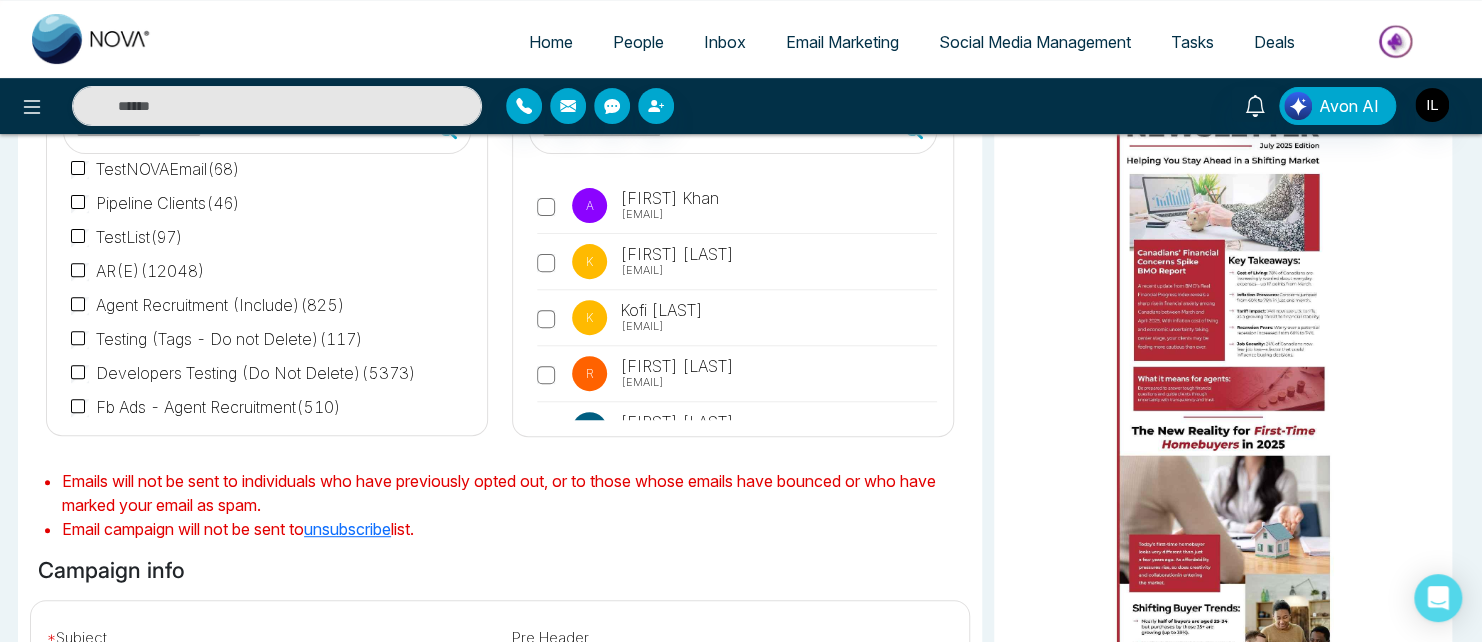 scroll, scrollTop: 174, scrollLeft: 0, axis: vertical 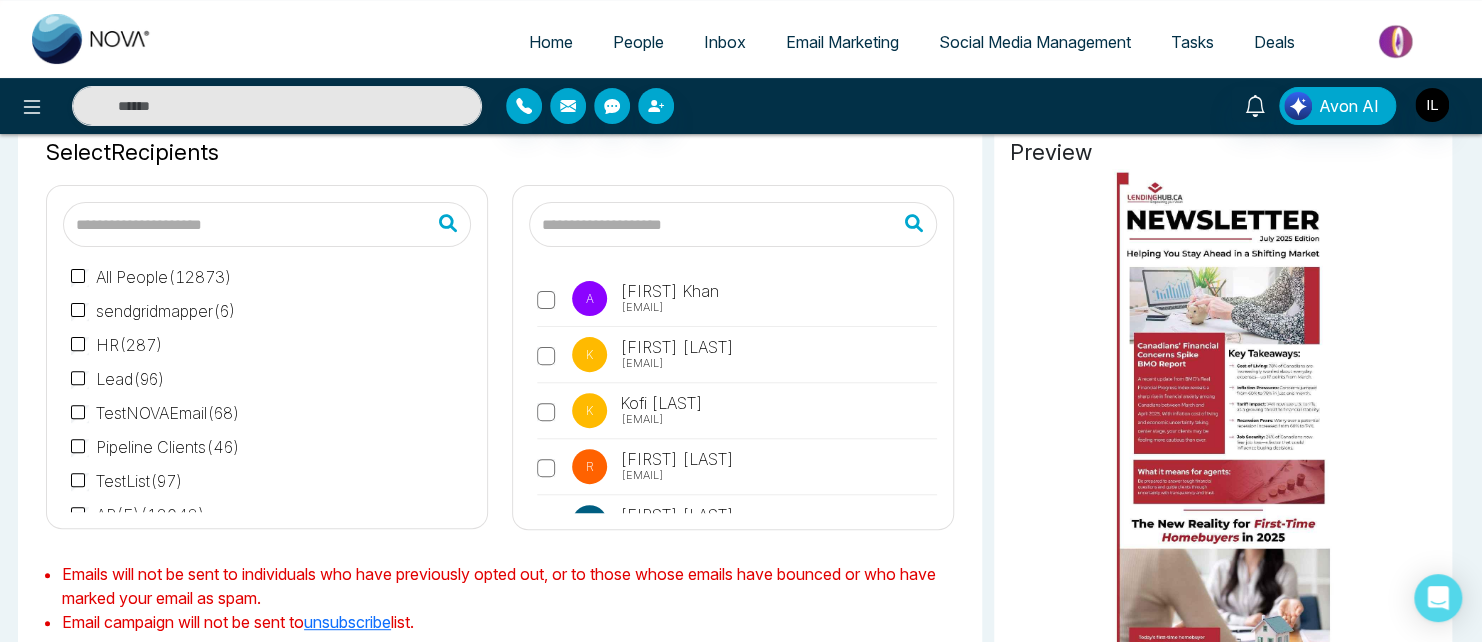 click at bounding box center [733, 224] 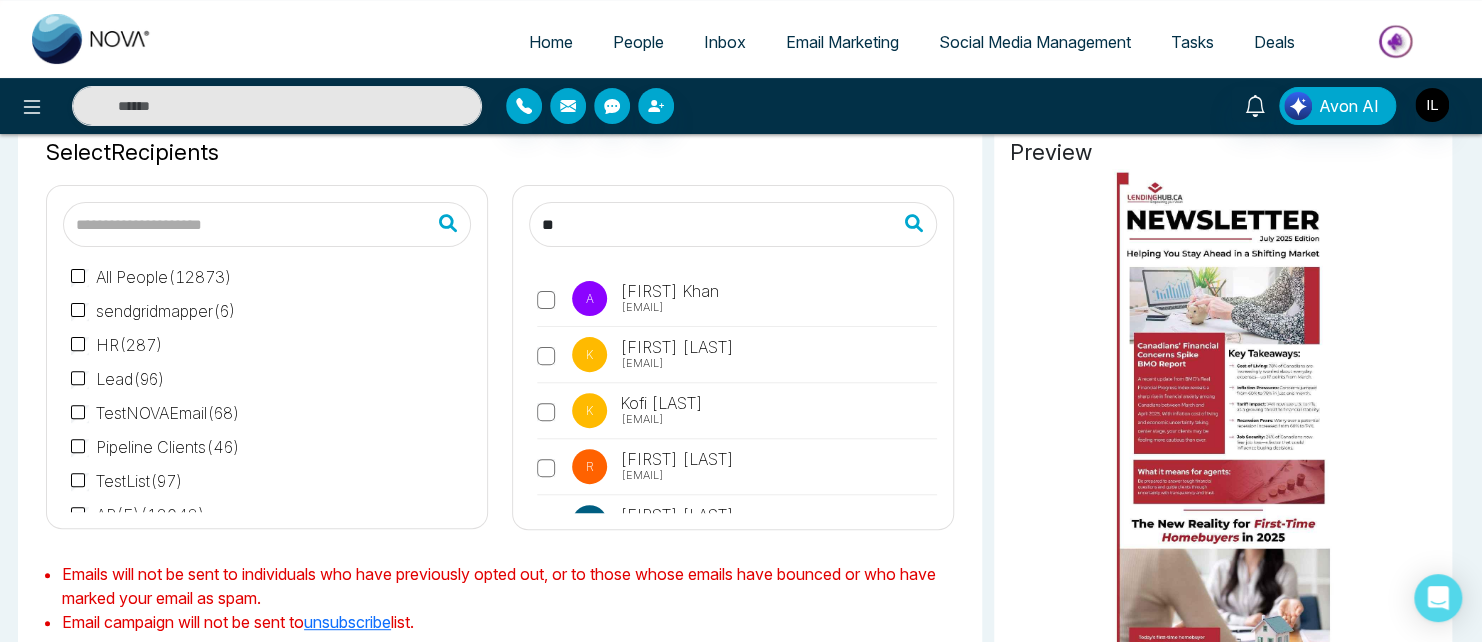 type on "*" 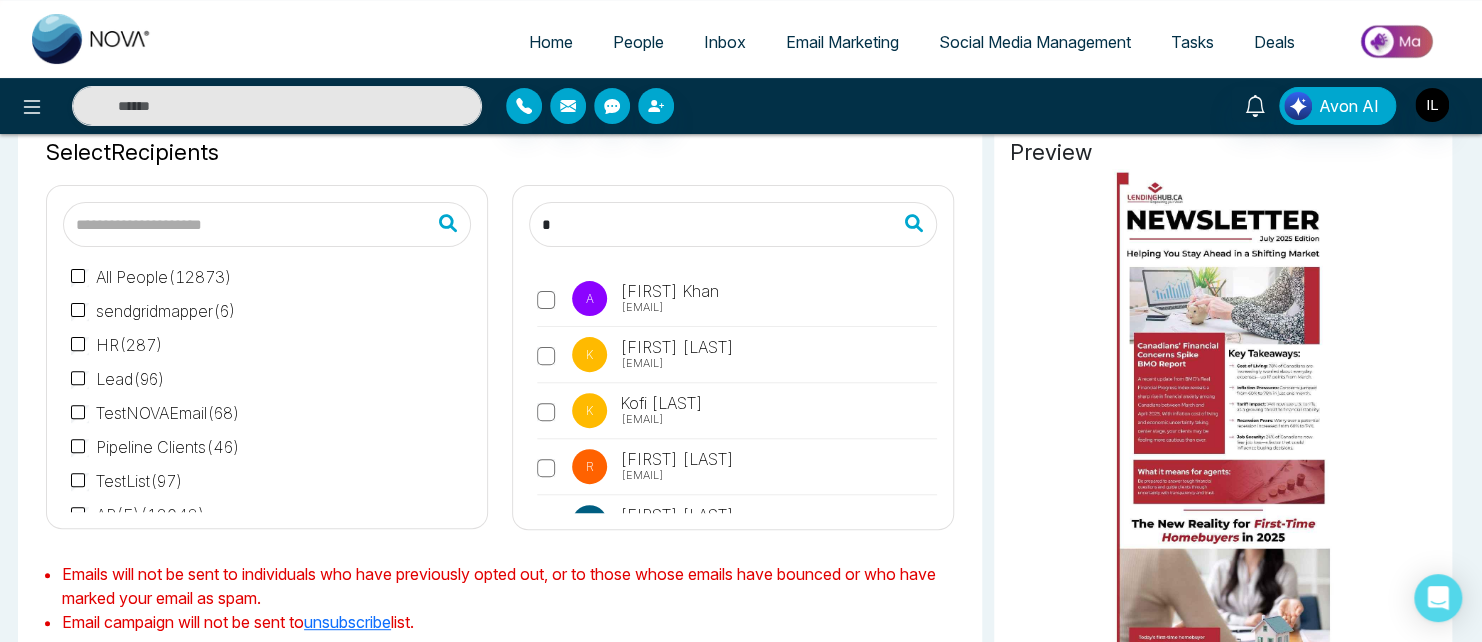 type 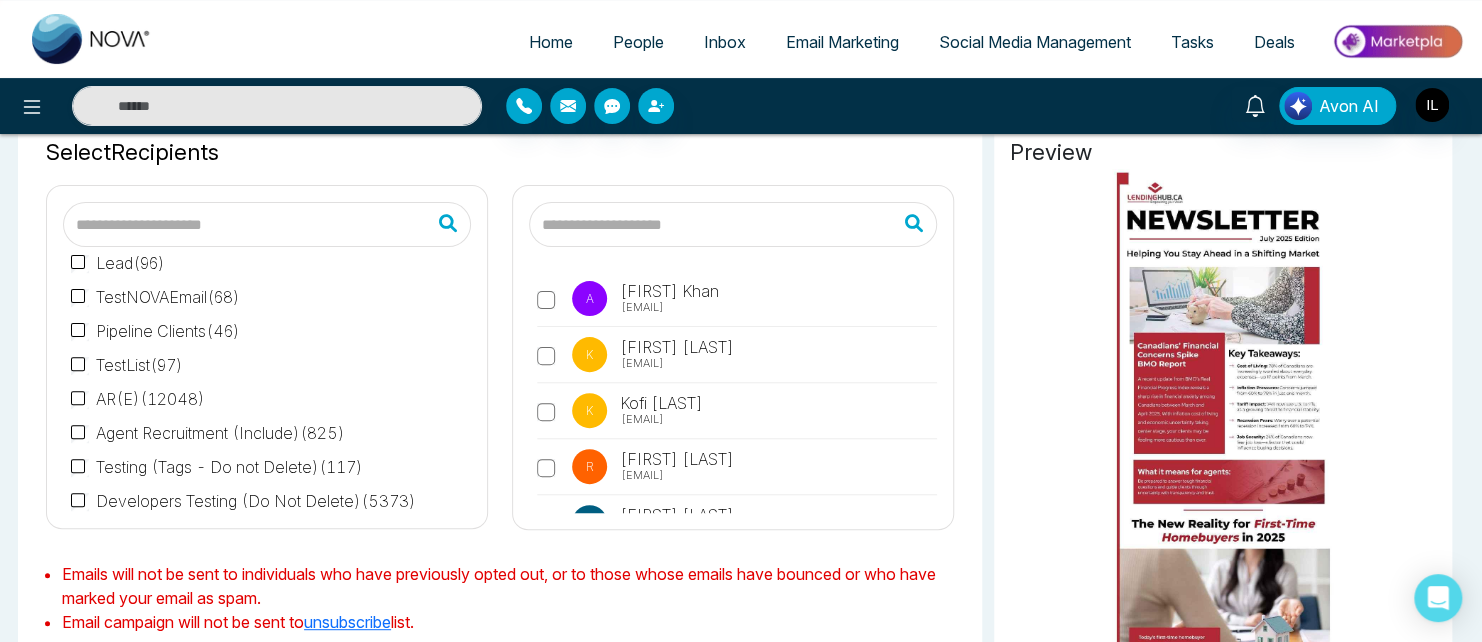 scroll, scrollTop: 151, scrollLeft: 0, axis: vertical 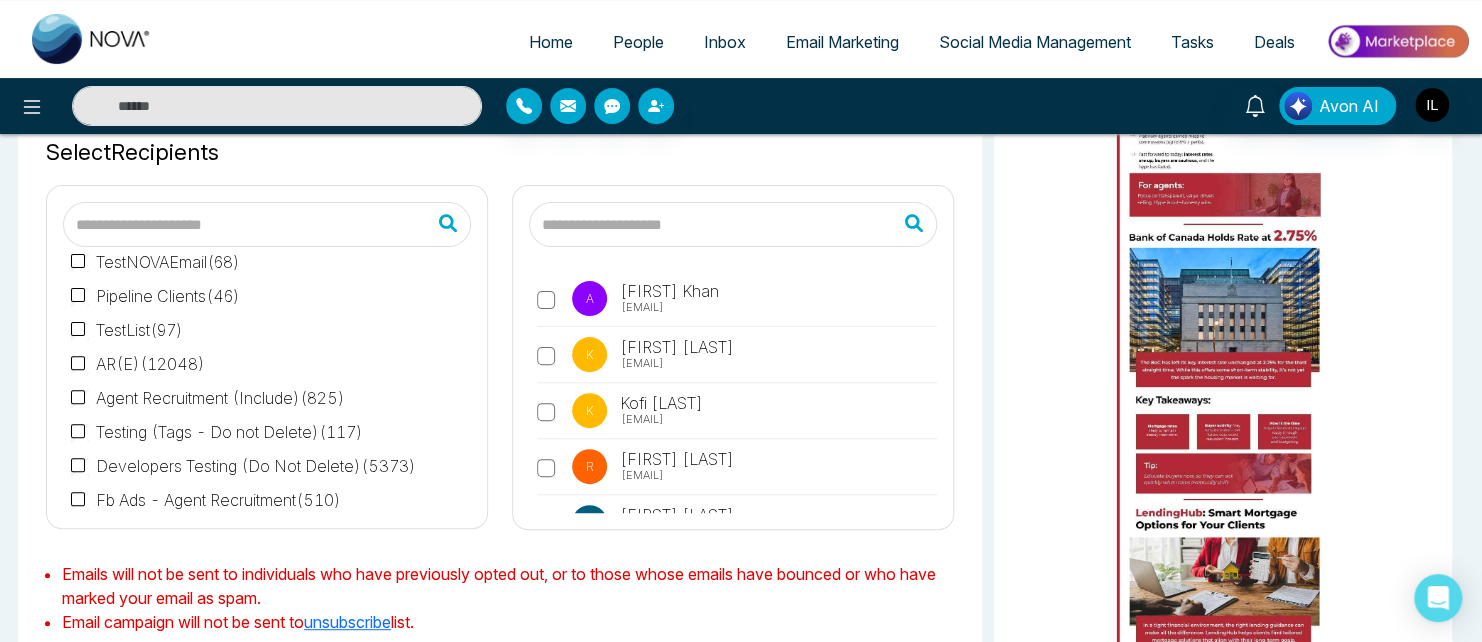 click on "Email Marketing" at bounding box center [842, 42] 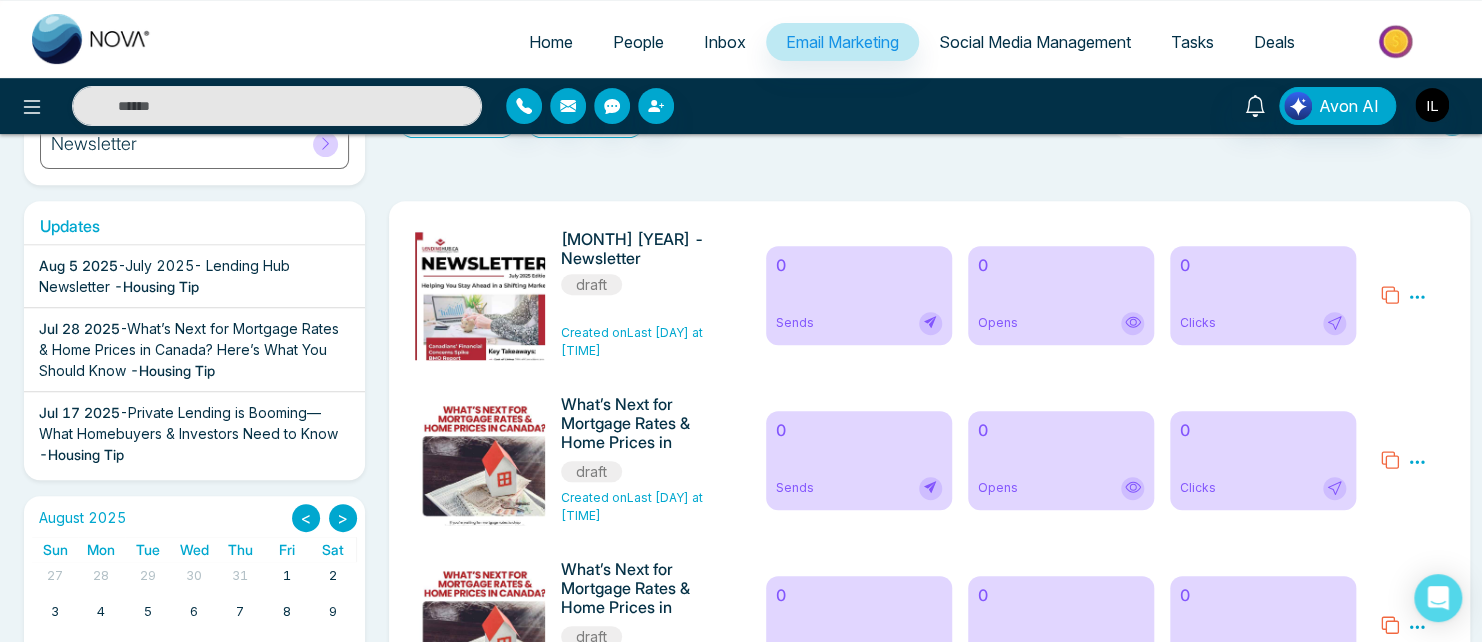 scroll, scrollTop: 278, scrollLeft: 0, axis: vertical 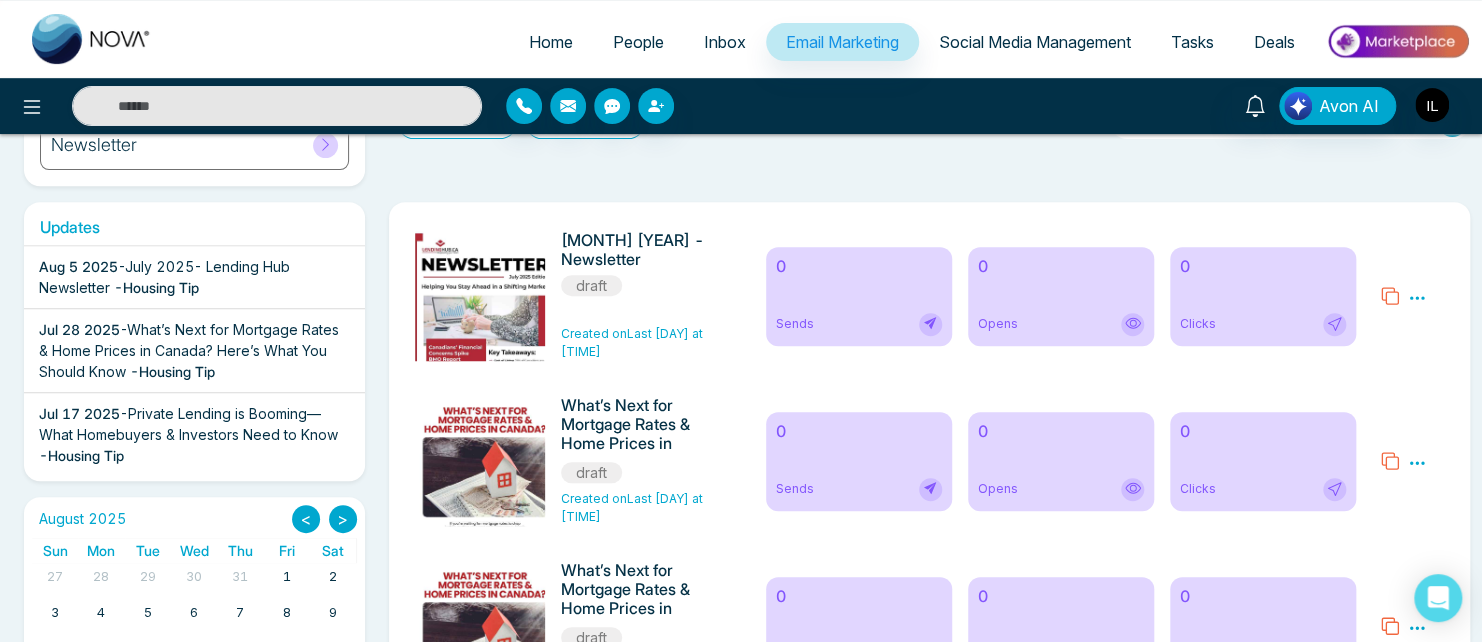 click 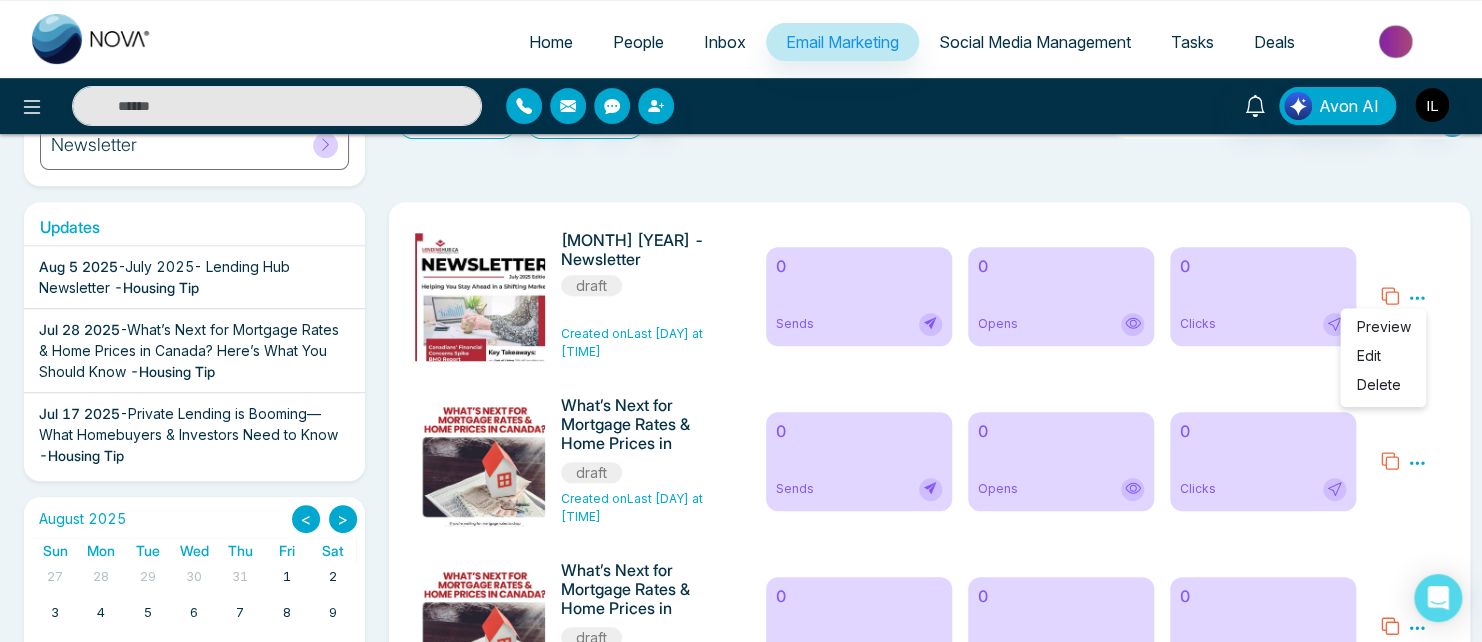 click on "[MONTH] [DAY], [YEAR]- Newsletter draft Created on  Last [DAY] at [TIME]   0 Sends 0 Opens 0 Clicks Preview Edit Delete What’s Next for Mortgage Rates & Home Prices in Canada? Here’s What You Should Know draft Created on  Last [DAY] at [TIME]   0 Sends 0 Opens 0 Clicks Preview Edit Delete What’s Next for Mortgage Rates & Home Prices in Canada? Here’s What You Should Know draft Created on  Last [DAY] at [TIME]   0 Sends 0 Opens 0 Clicks Preview Edit Delete What’s Next for Mortgage Rates & Home Prices in Canada? Here’s What You Should Know draft Created on  Last [DAY] at [TIME]   0 Sends 0 Opens 0 Clicks Preview Edit Delete What’s Next for Mortgage Rates & Home Prices in Canada? Here’s What You Should Know draft Created on  Last [DAY] at [TIME]   0 Sends 0 Opens 0 Clicks Preview Edit Delete What’s Next for Mortgage Rates & Home Prices in Canada? Here’s What You Should Know draft Created on  Last [DAY] at [TIME]   0 Sends 0 Opens 0 Clicks Preview Edit Delete draft Created on" at bounding box center (930, 5658) 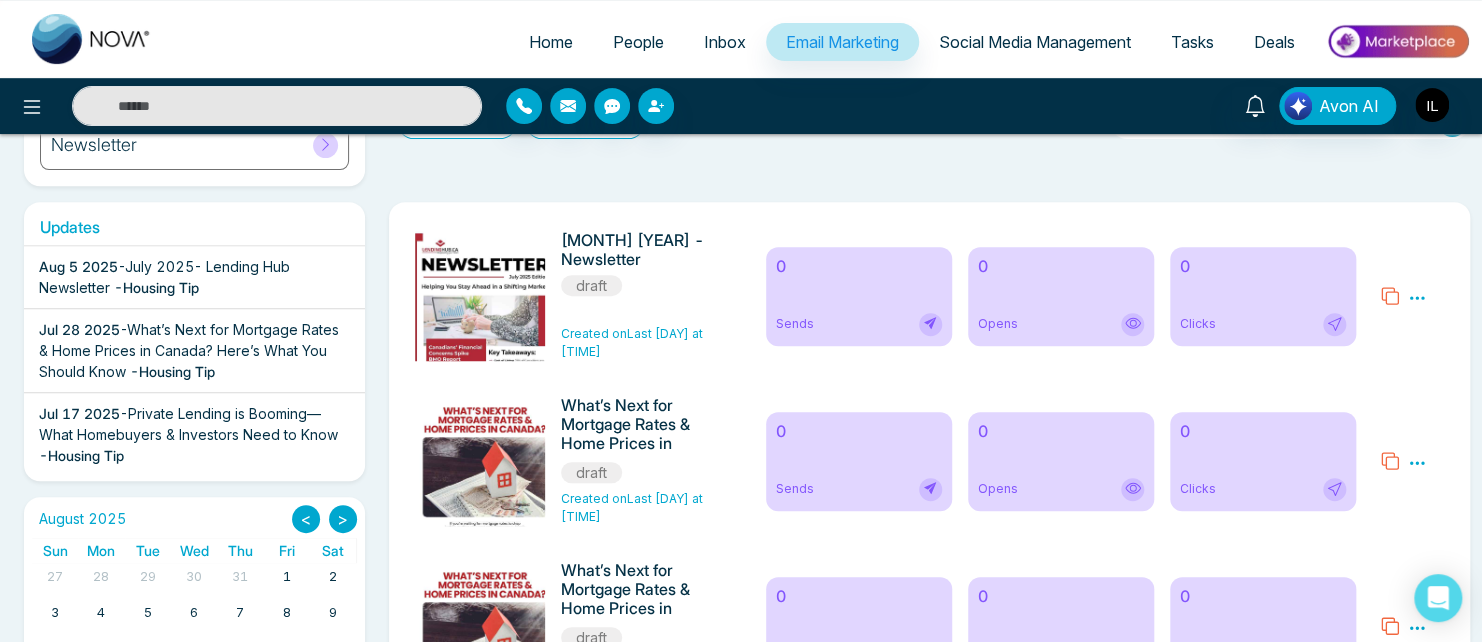 click on "July 2025- Lending Hub Newsletter" at bounding box center [164, 277] 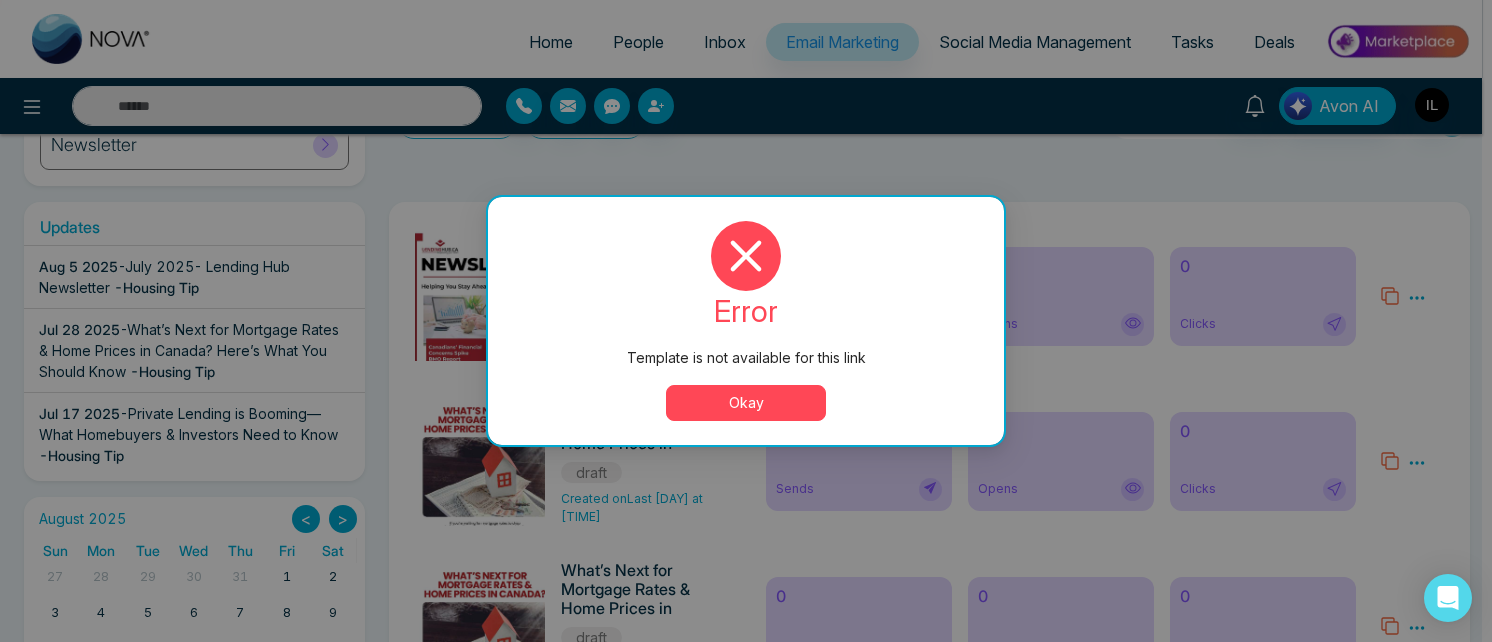 click on "Okay" at bounding box center [746, 403] 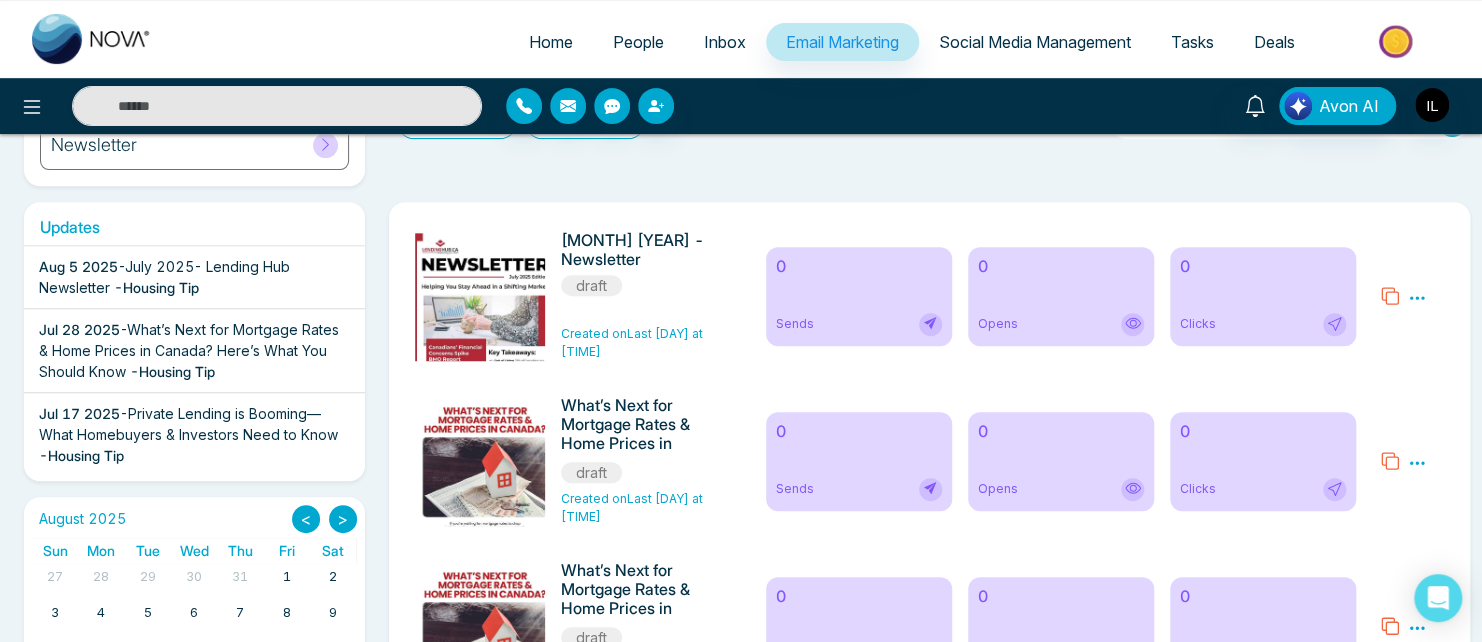 click on "-  Housing Tip" at bounding box center [156, 287] 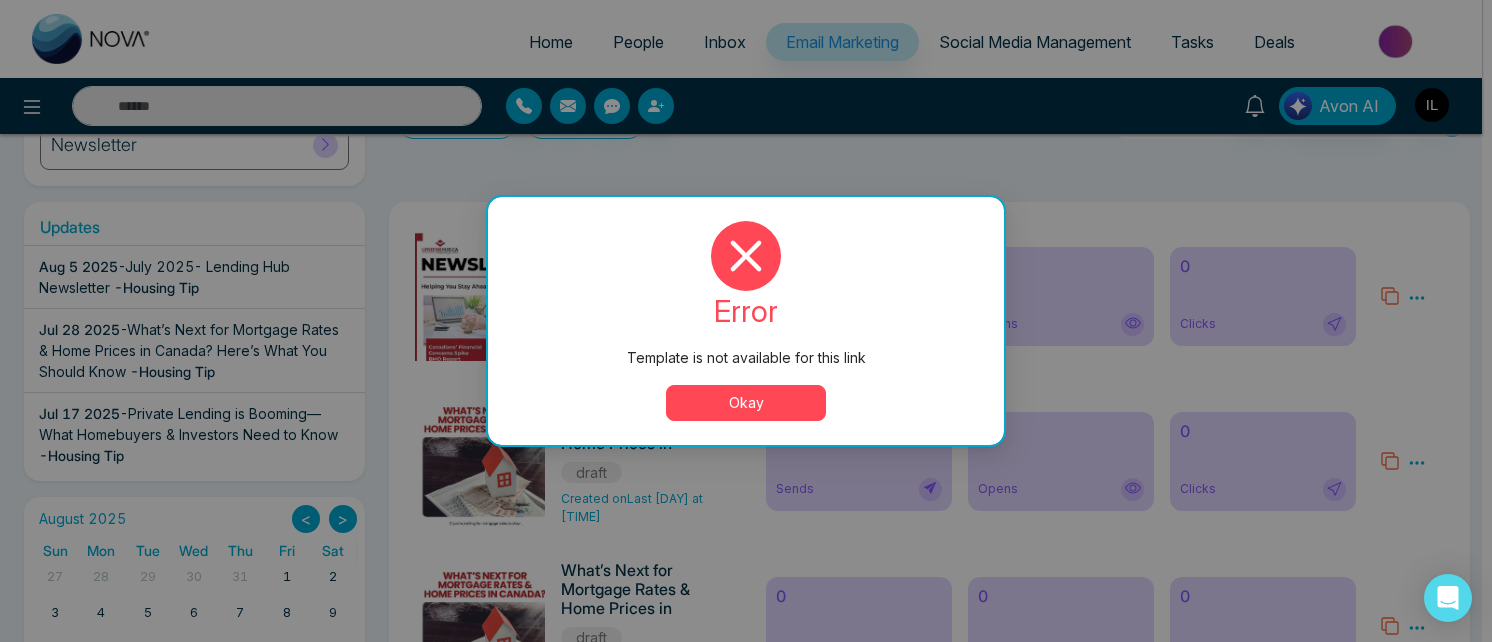 click on "Okay" at bounding box center (746, 403) 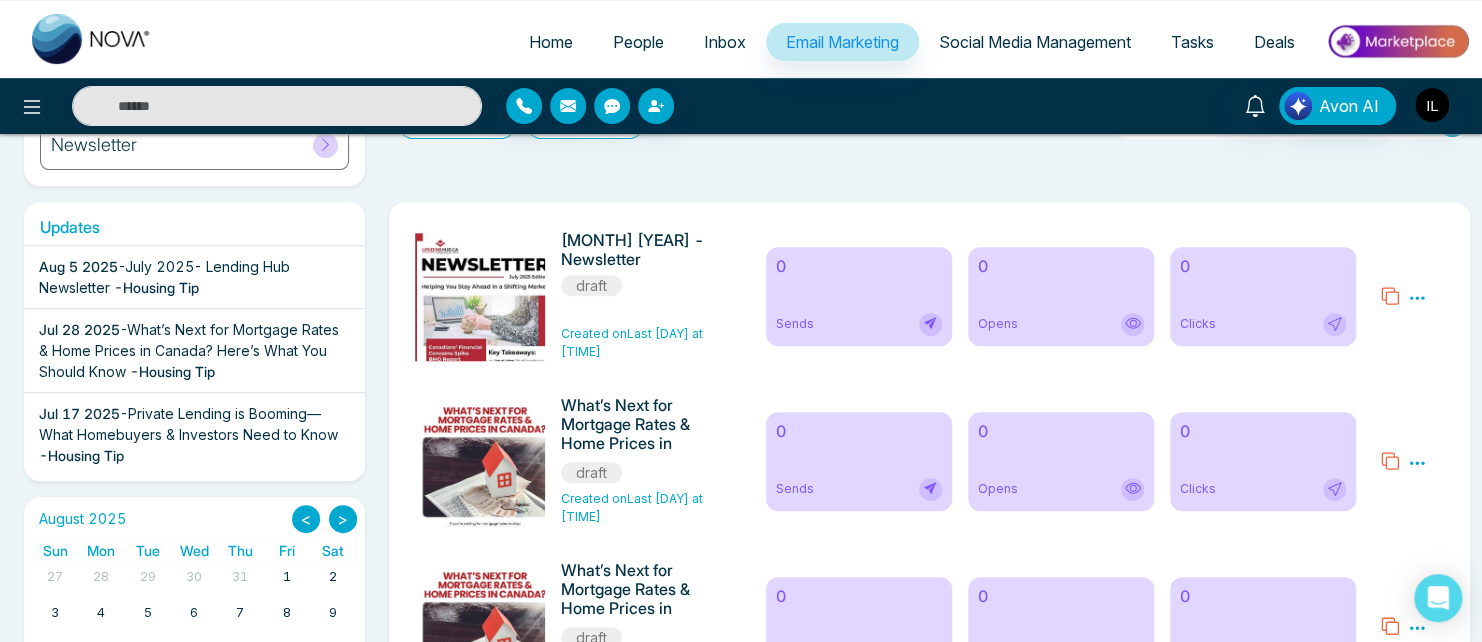 click on "What’s Next for Mortgage Rates & Home Prices in Canada? Here’s What You Should Know" at bounding box center (189, 350) 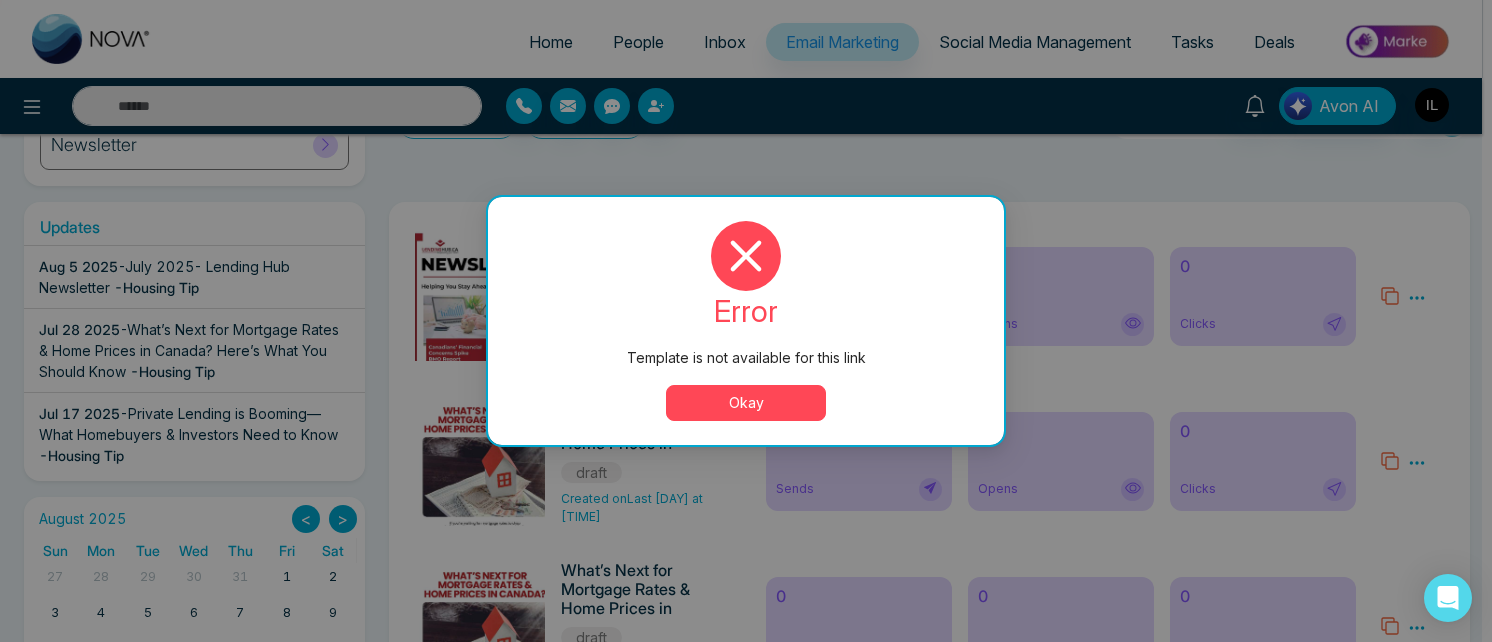 click on "Okay" at bounding box center (746, 403) 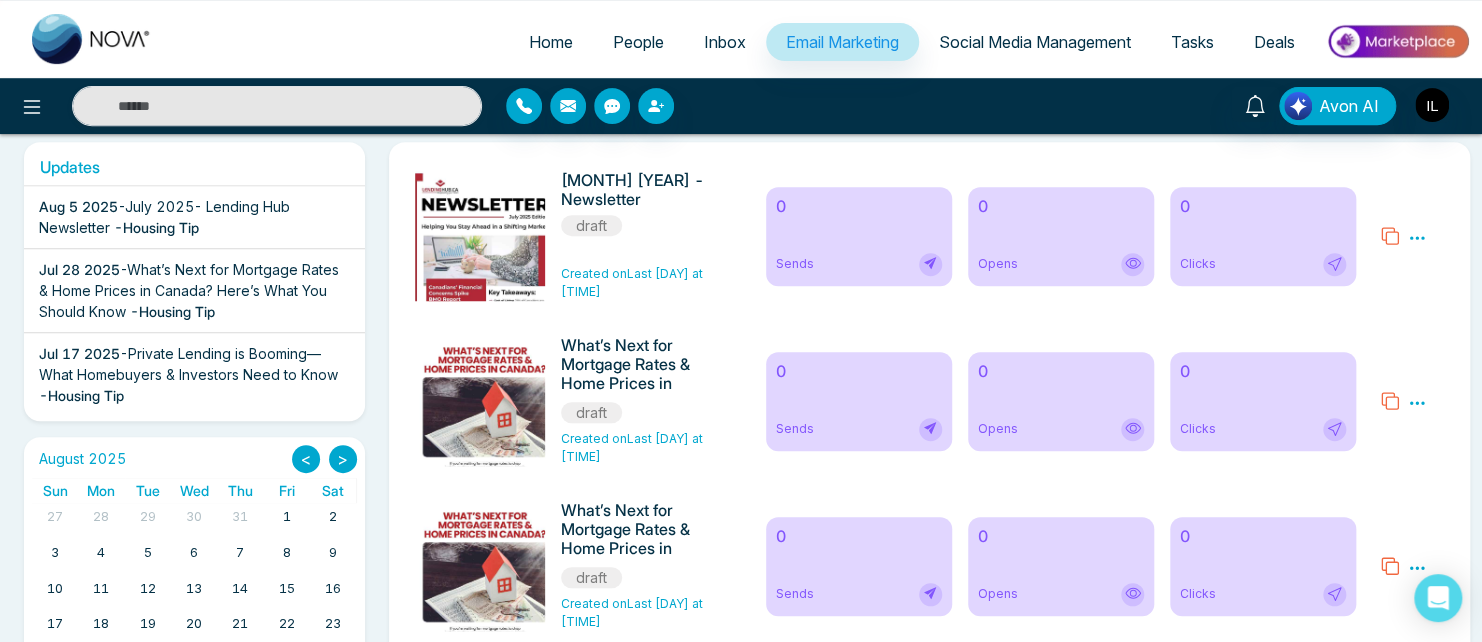 scroll, scrollTop: 191, scrollLeft: 0, axis: vertical 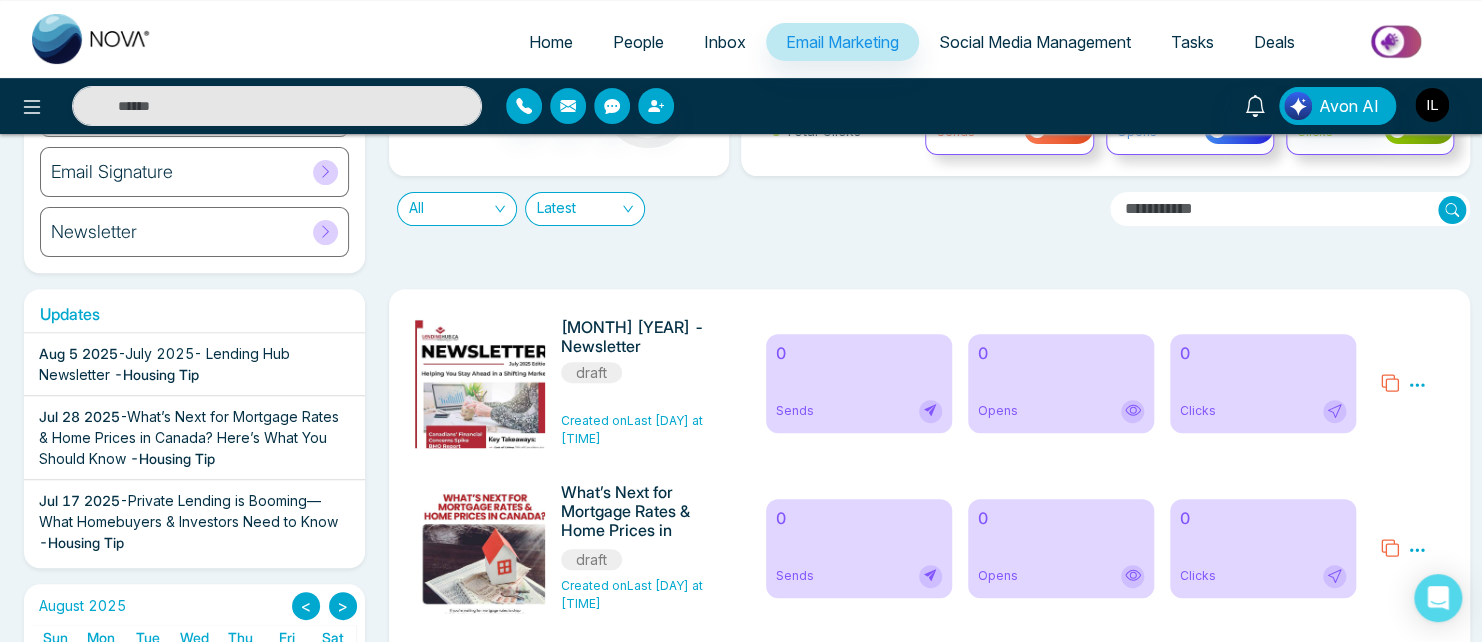 click on "Email Marketing" at bounding box center [842, 42] 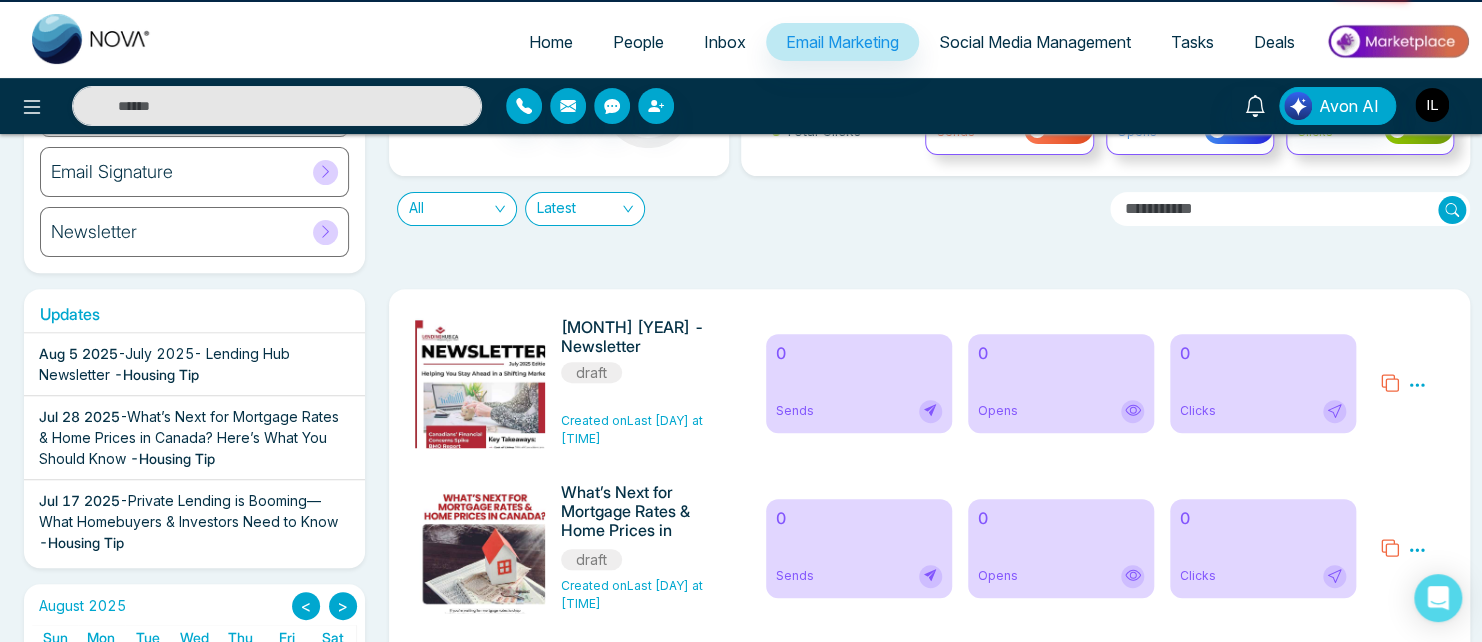 scroll, scrollTop: 0, scrollLeft: 0, axis: both 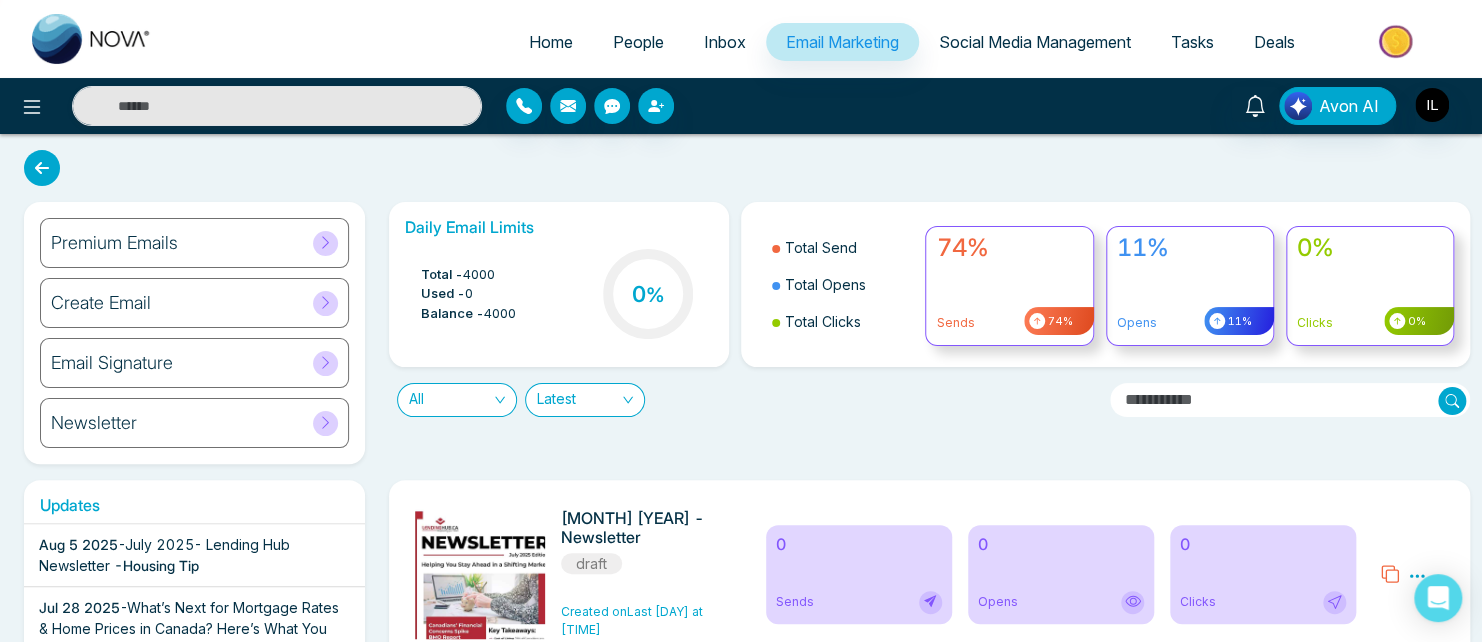 click on "Newsletter" at bounding box center (194, 423) 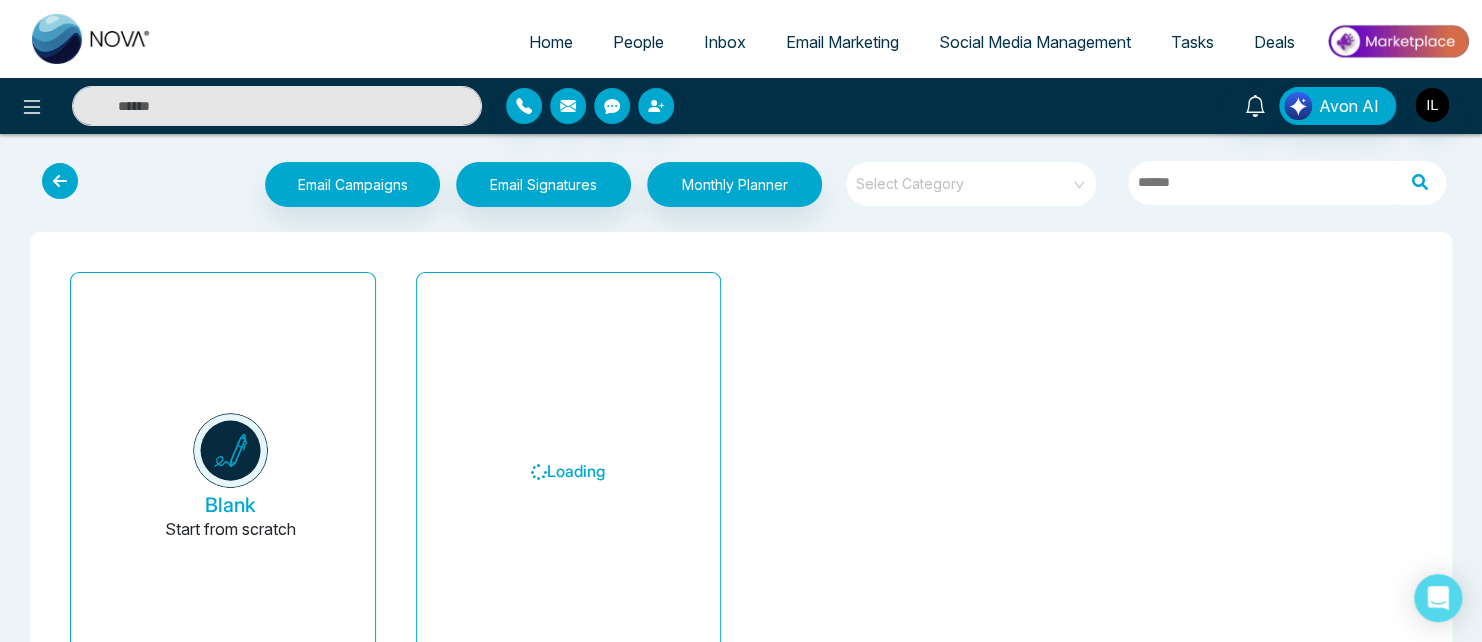 click on "Blank Start from scratch" at bounding box center (223, 478) 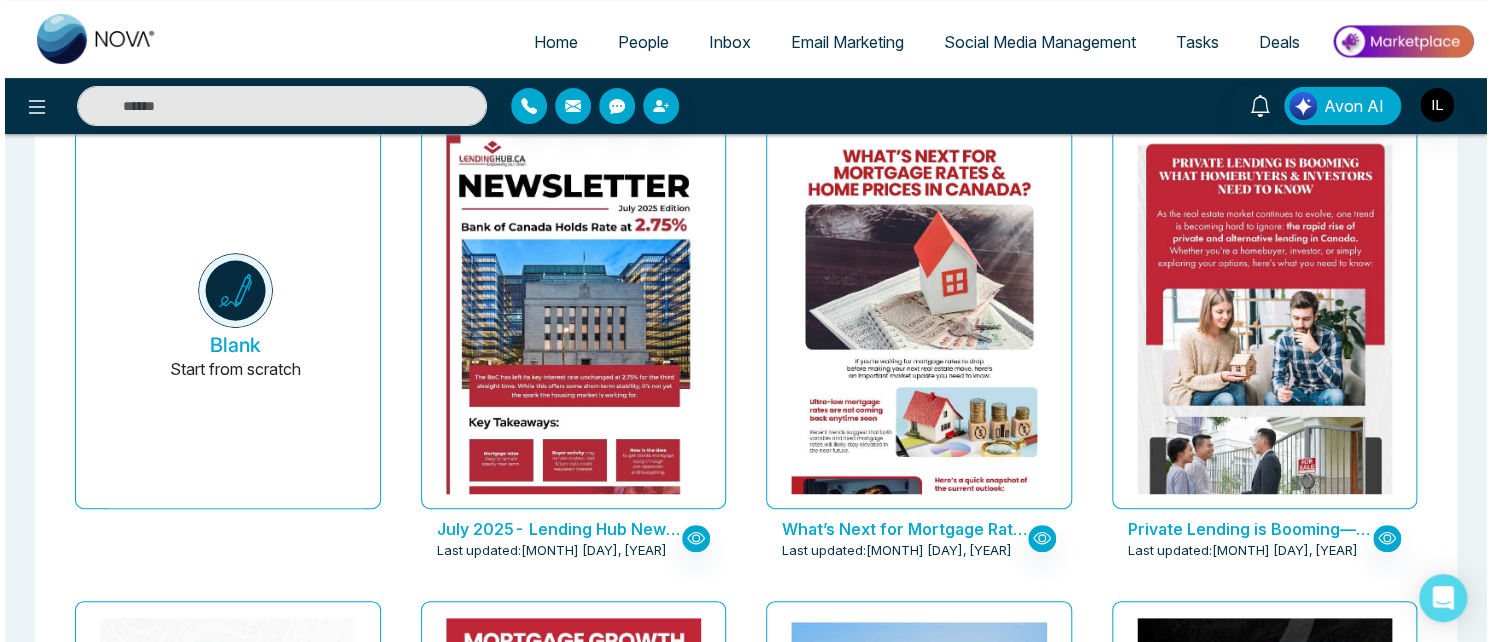 scroll, scrollTop: 90, scrollLeft: 0, axis: vertical 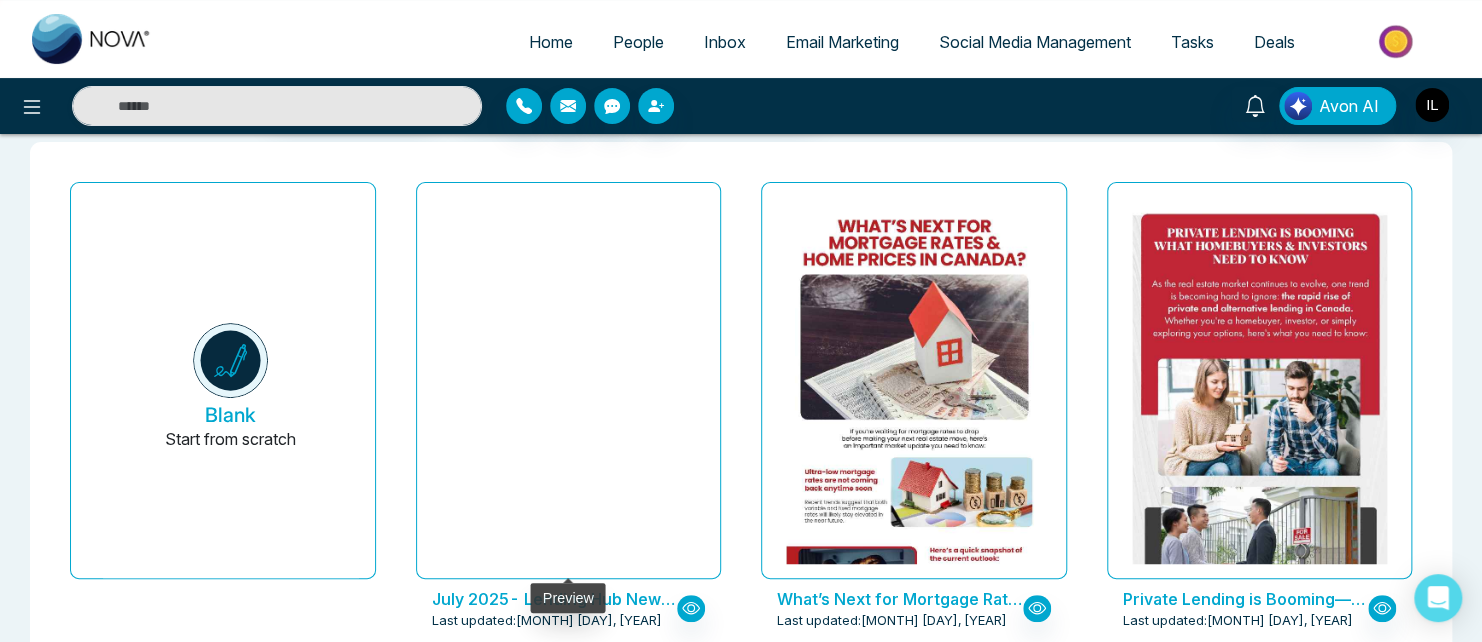 click at bounding box center [568, -1314] 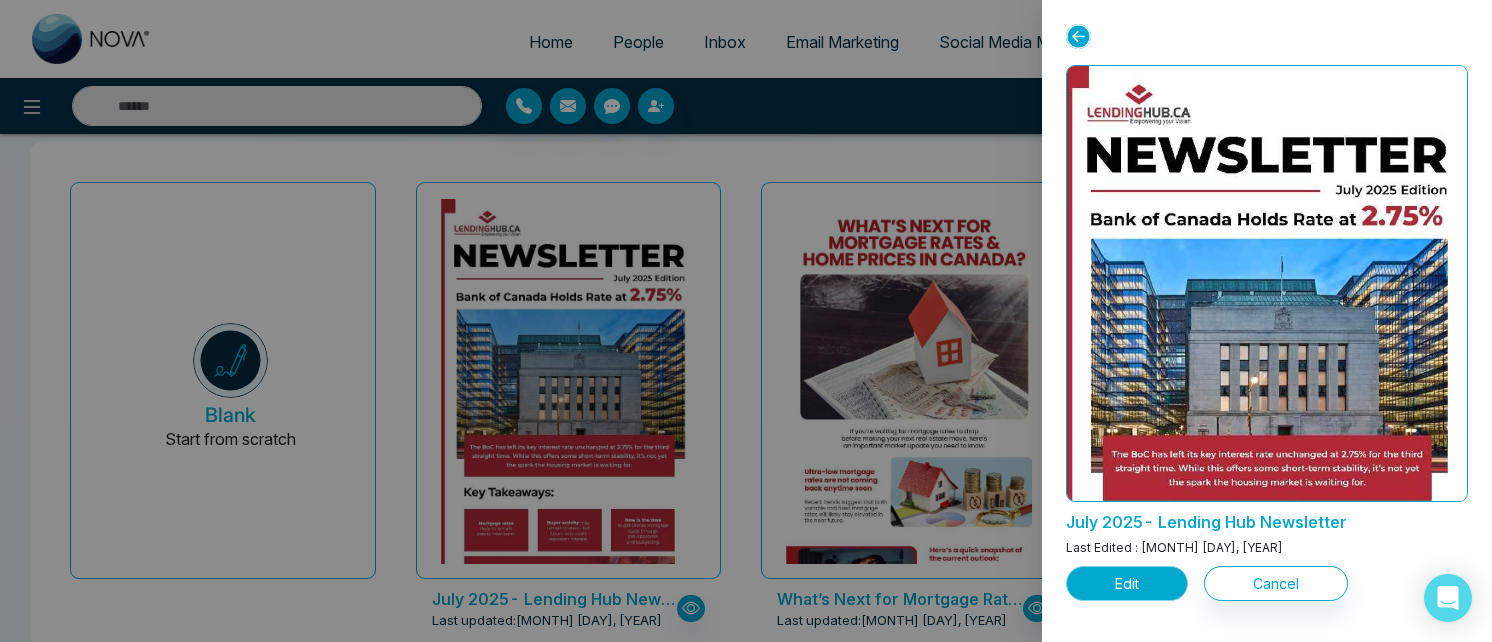 type 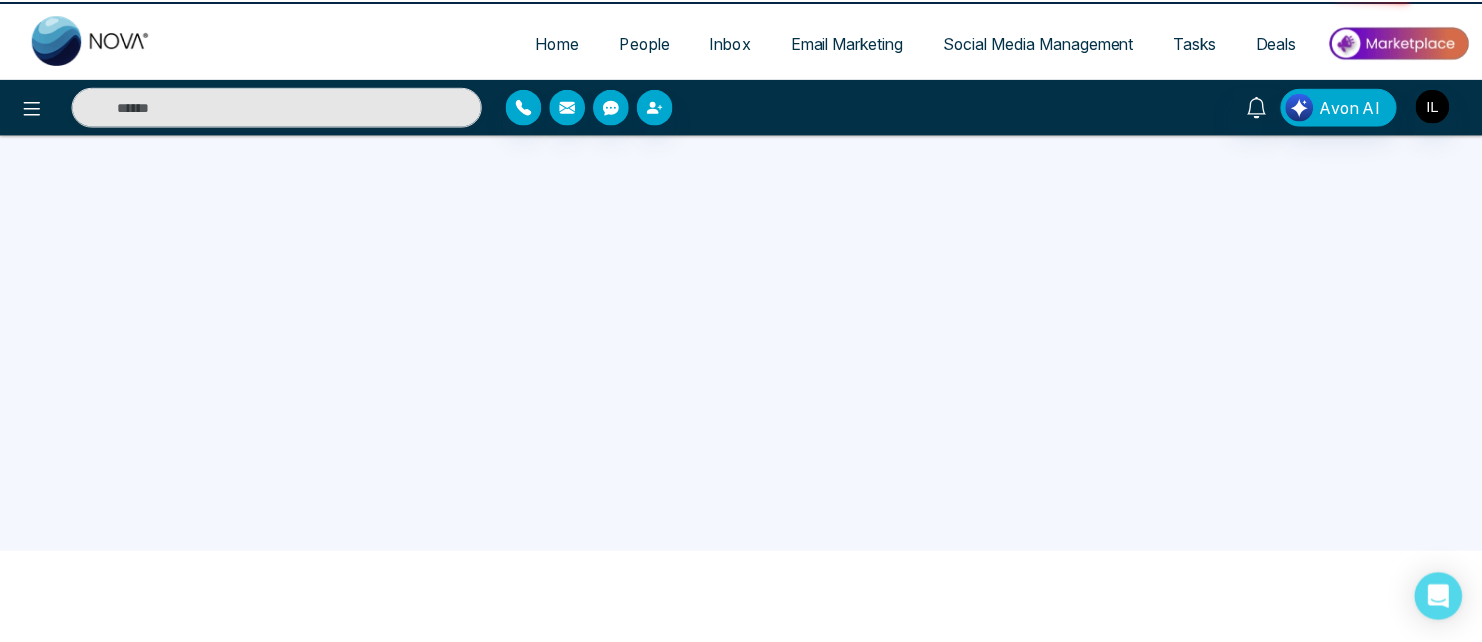 scroll, scrollTop: 0, scrollLeft: 0, axis: both 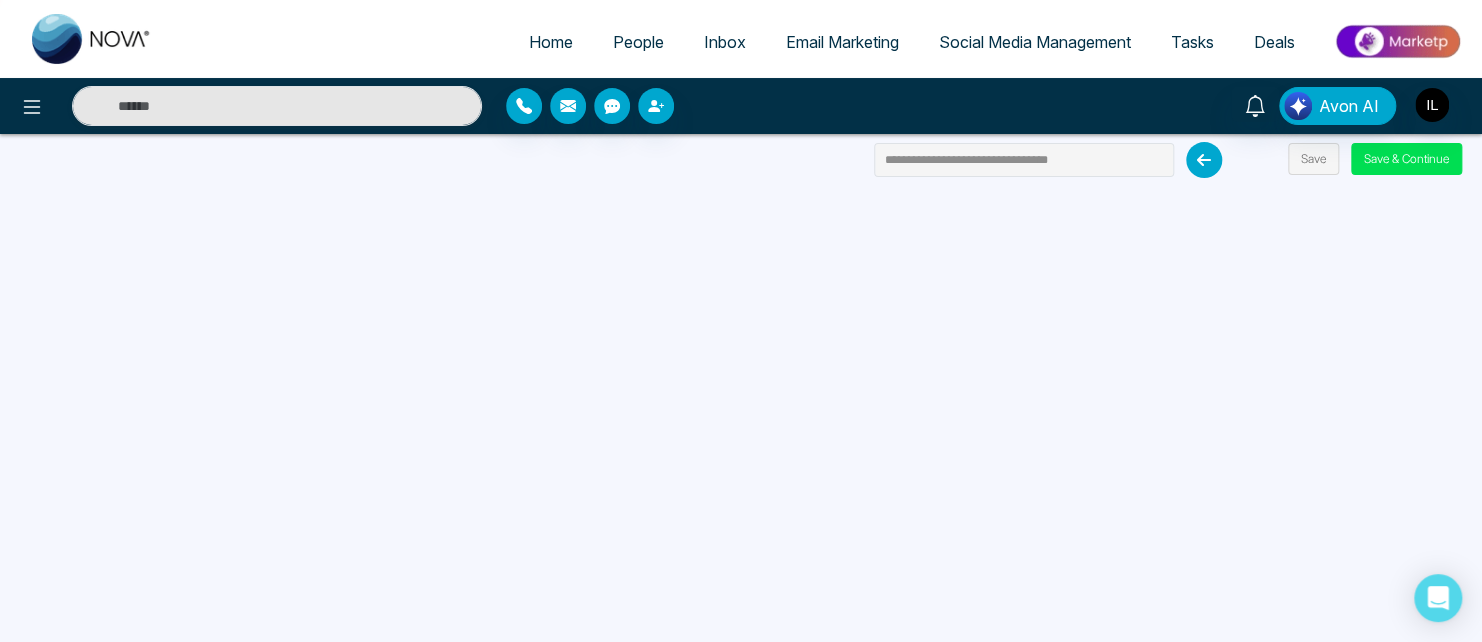click on "Email Marketing" at bounding box center (842, 42) 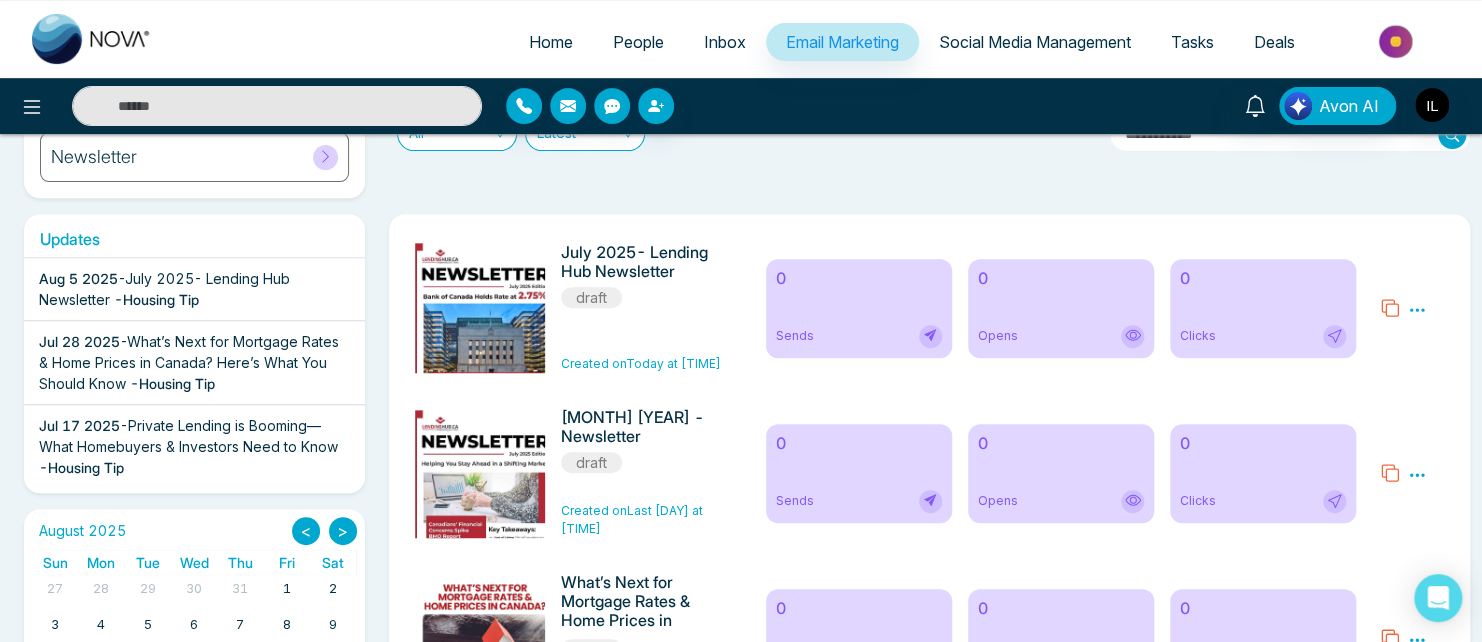 scroll, scrollTop: 0, scrollLeft: 0, axis: both 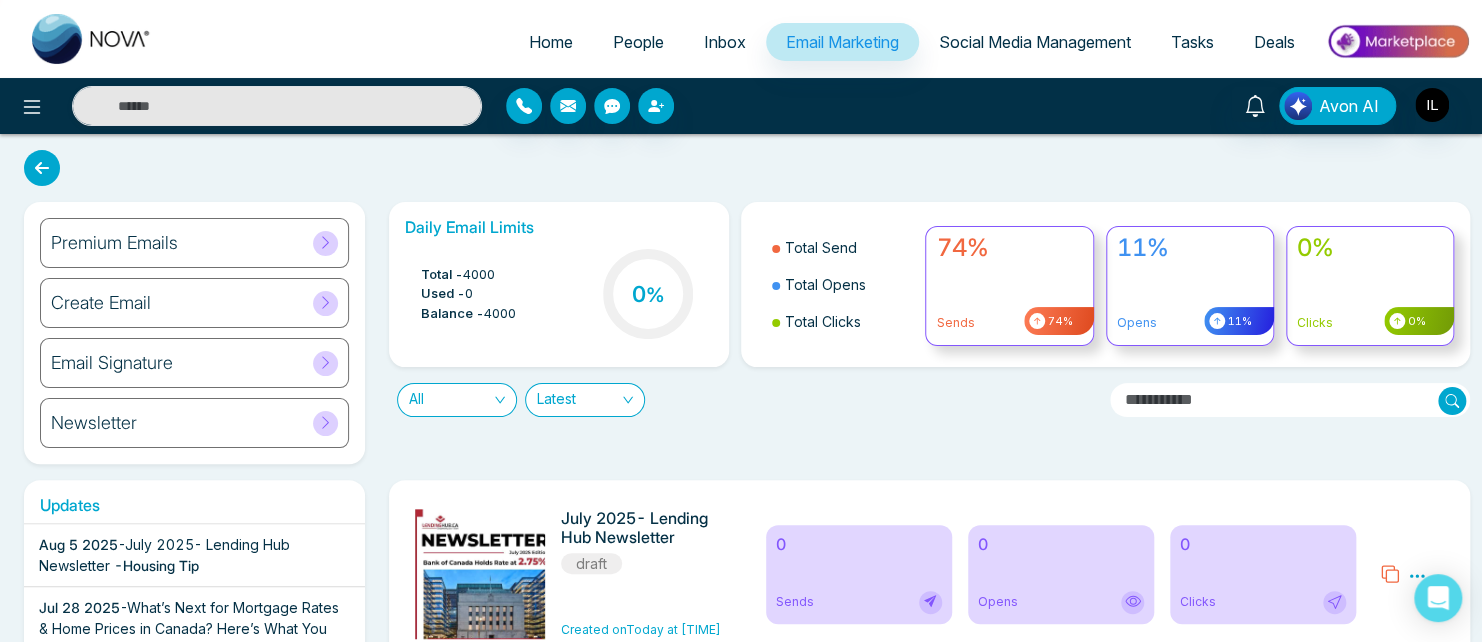 click 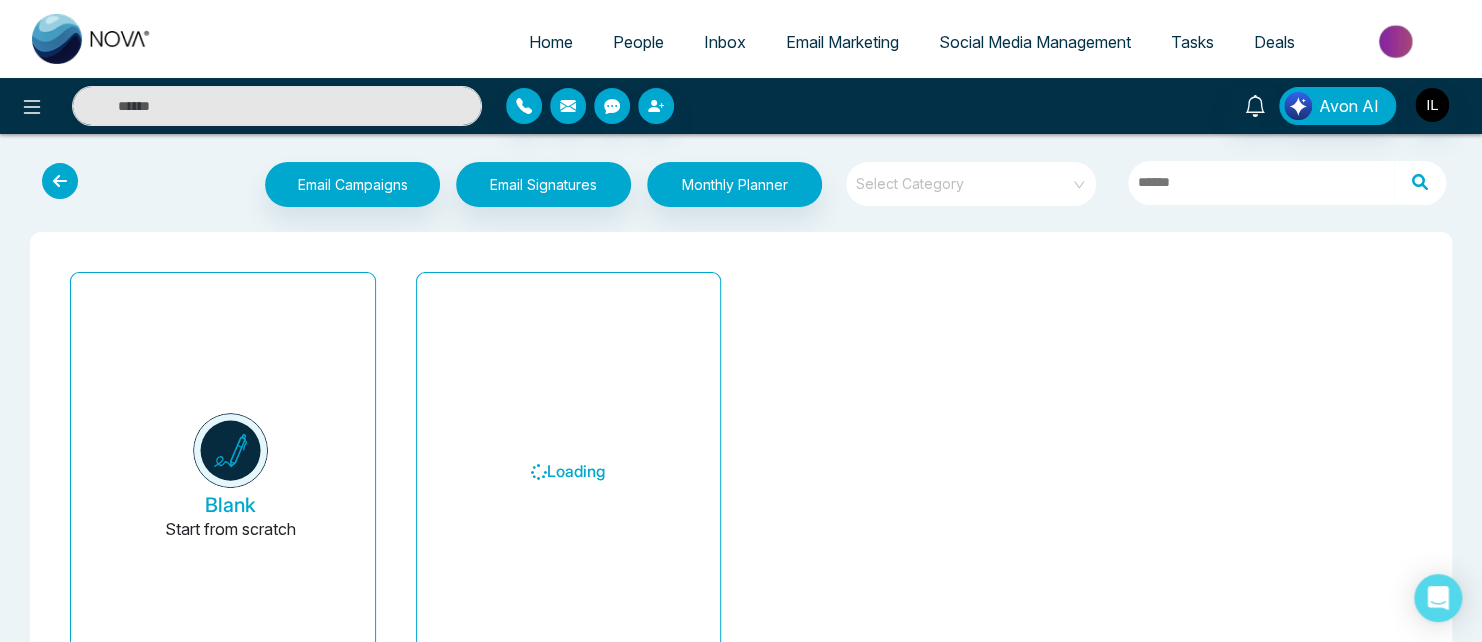 click on "Loading" at bounding box center (569, 478) 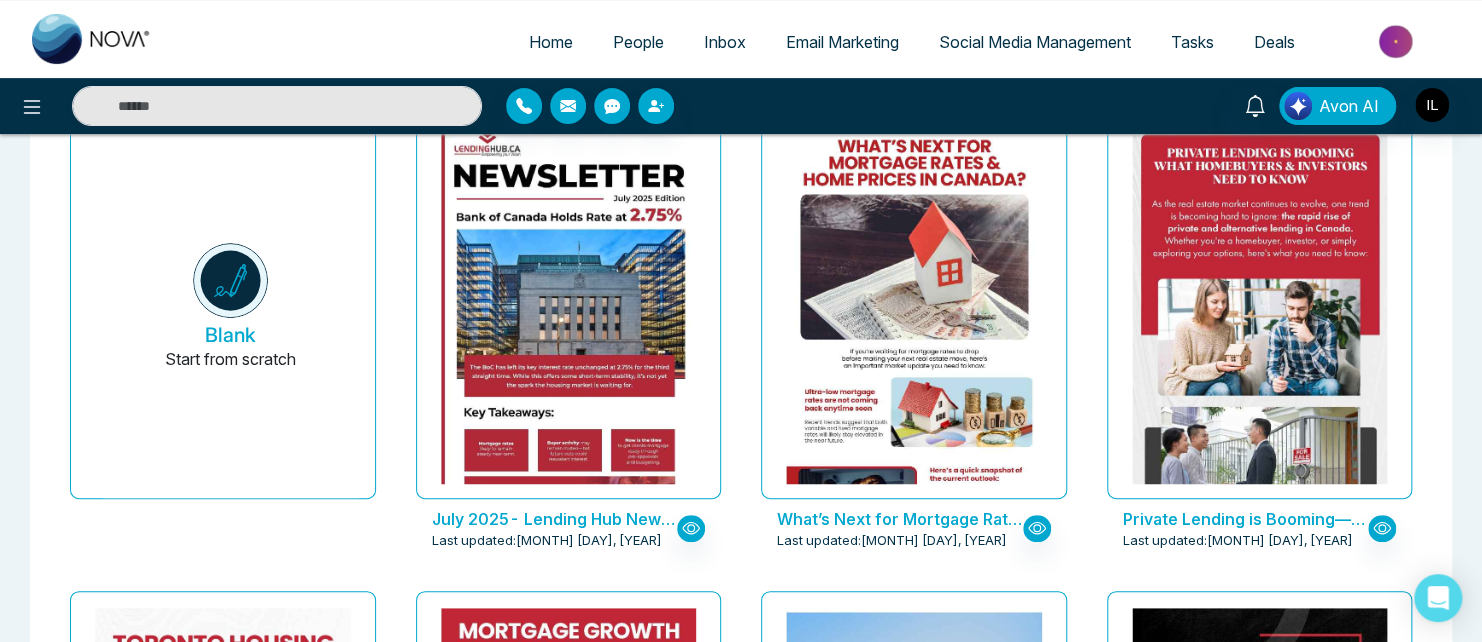 scroll, scrollTop: 0, scrollLeft: 0, axis: both 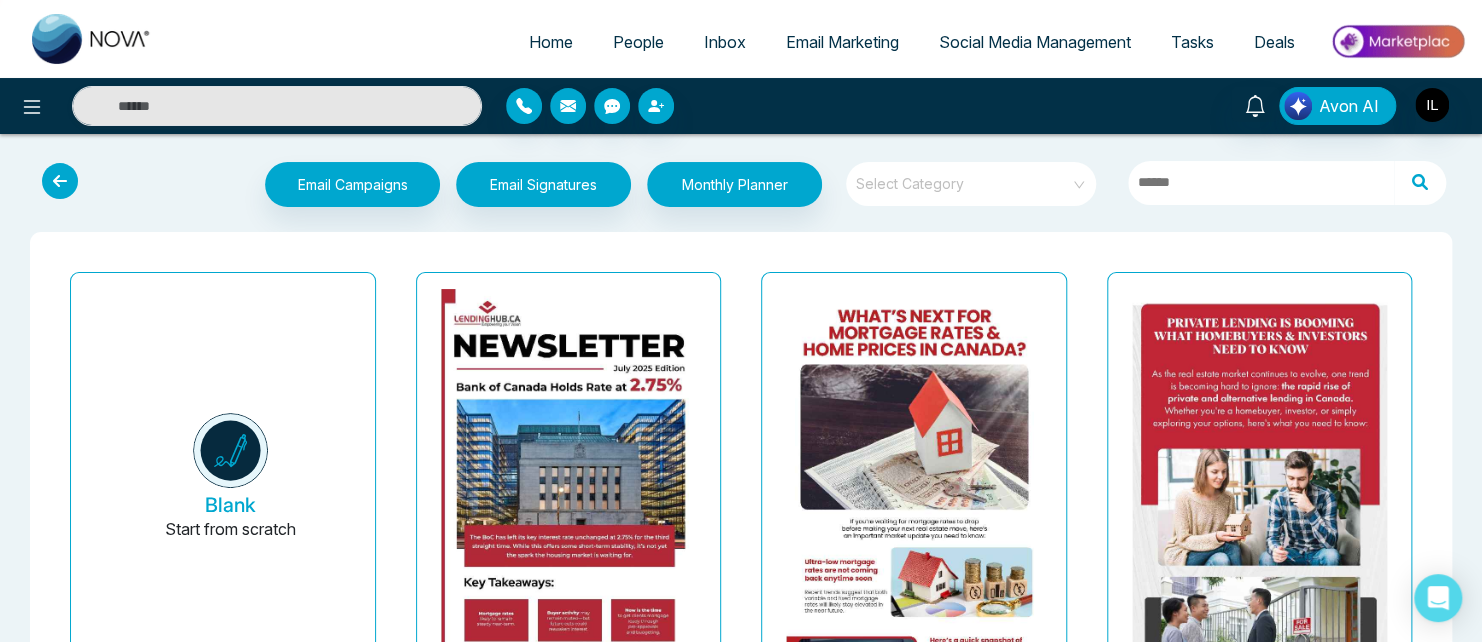 click on "Email Marketing" at bounding box center [842, 42] 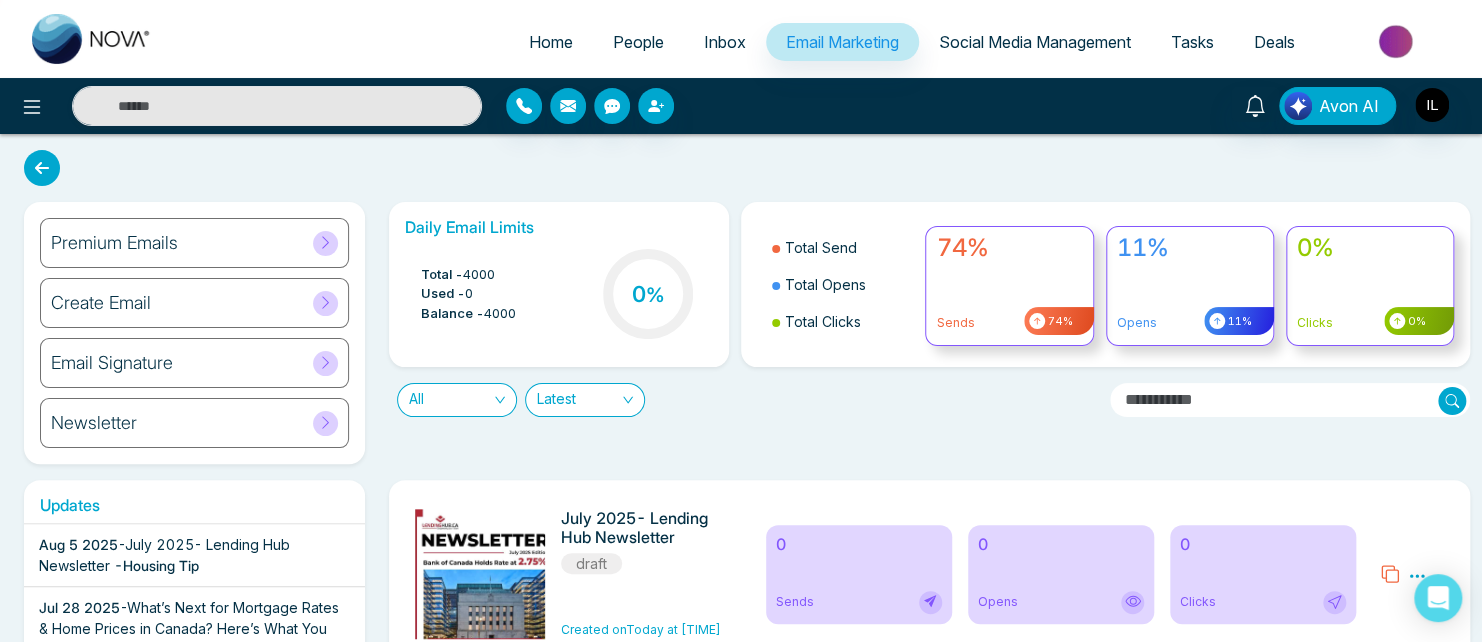 click on "Premium Emails Create Email Email Signature Newsletter" at bounding box center [194, 333] 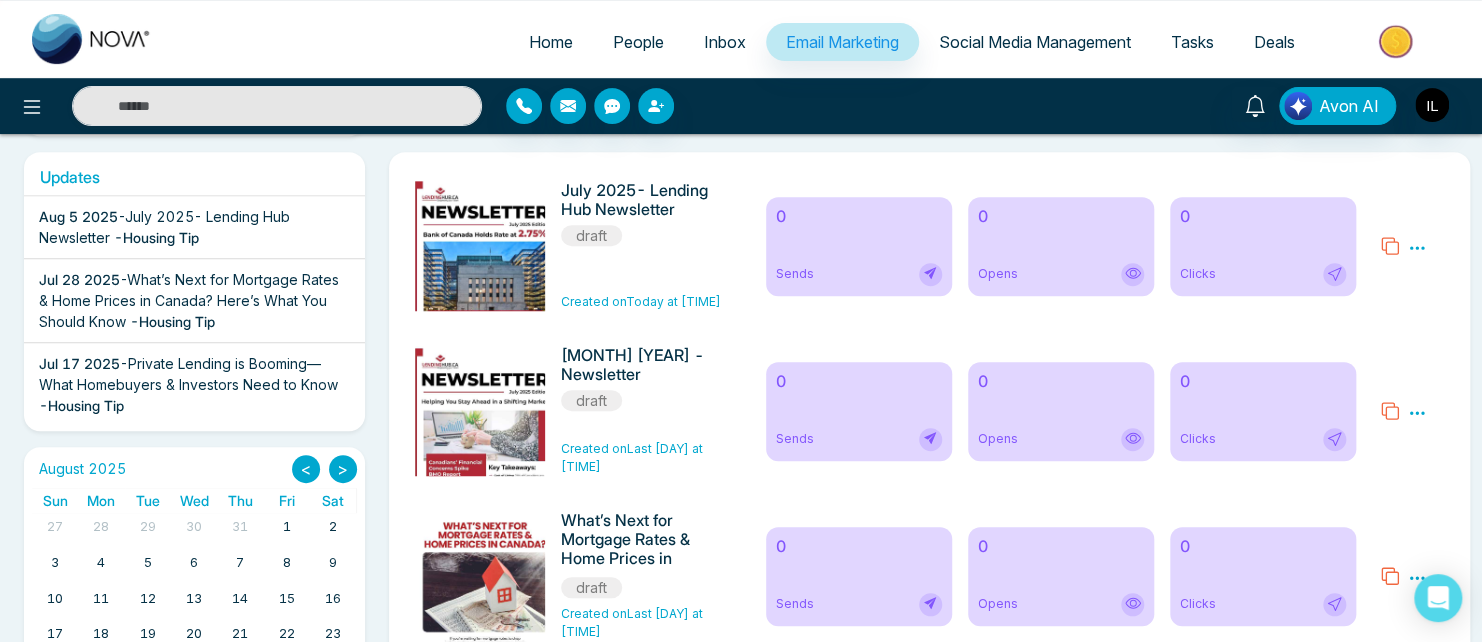 scroll, scrollTop: 0, scrollLeft: 0, axis: both 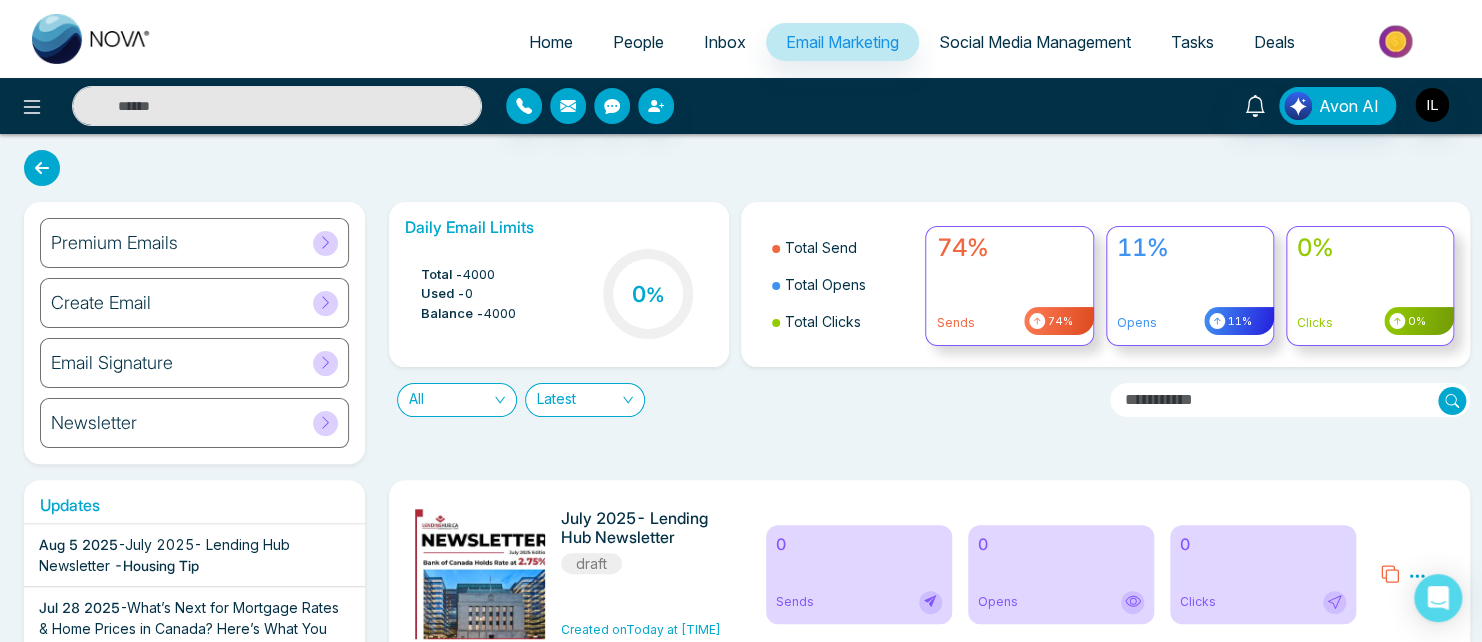 click on "Social Media Management" at bounding box center (1035, 42) 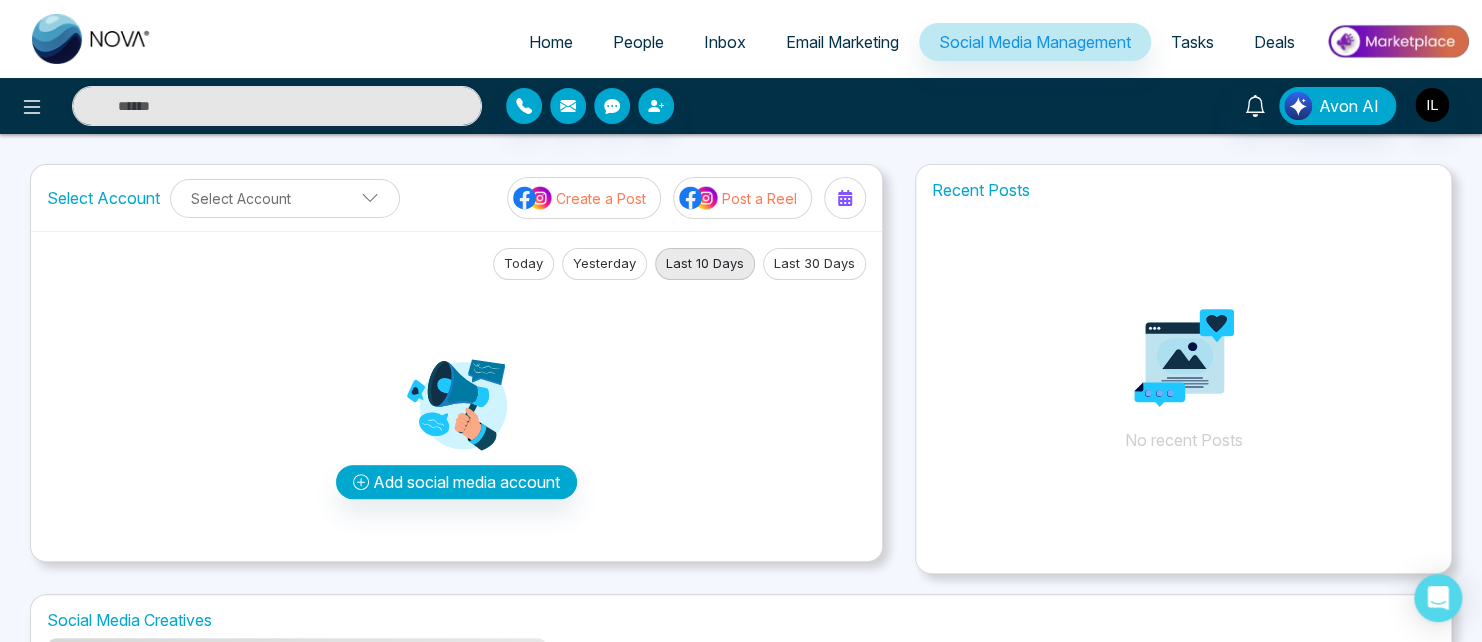 click on "Select Account Select Account  Create a Post Post a Reel Today Yesterday Last 10 Days Last 30 Days   Add social media account  Recent Posts No recent Posts" at bounding box center (741, 369) 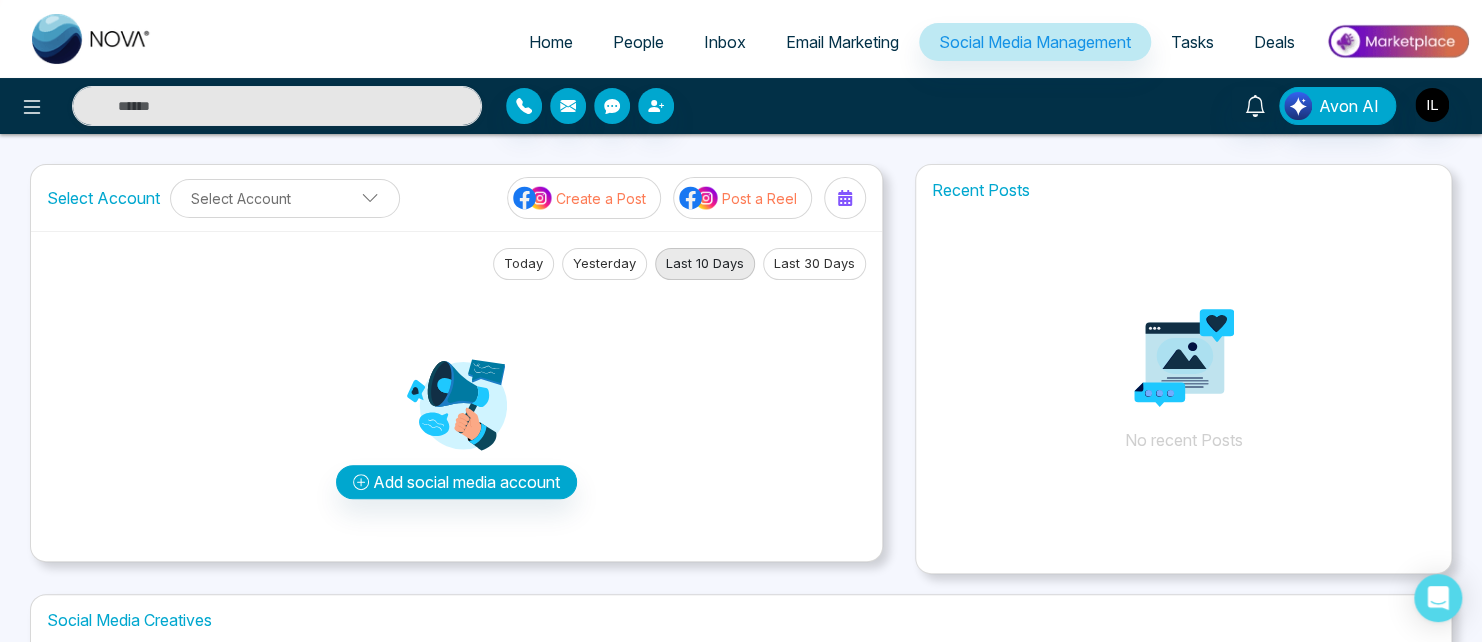 scroll, scrollTop: 276, scrollLeft: 0, axis: vertical 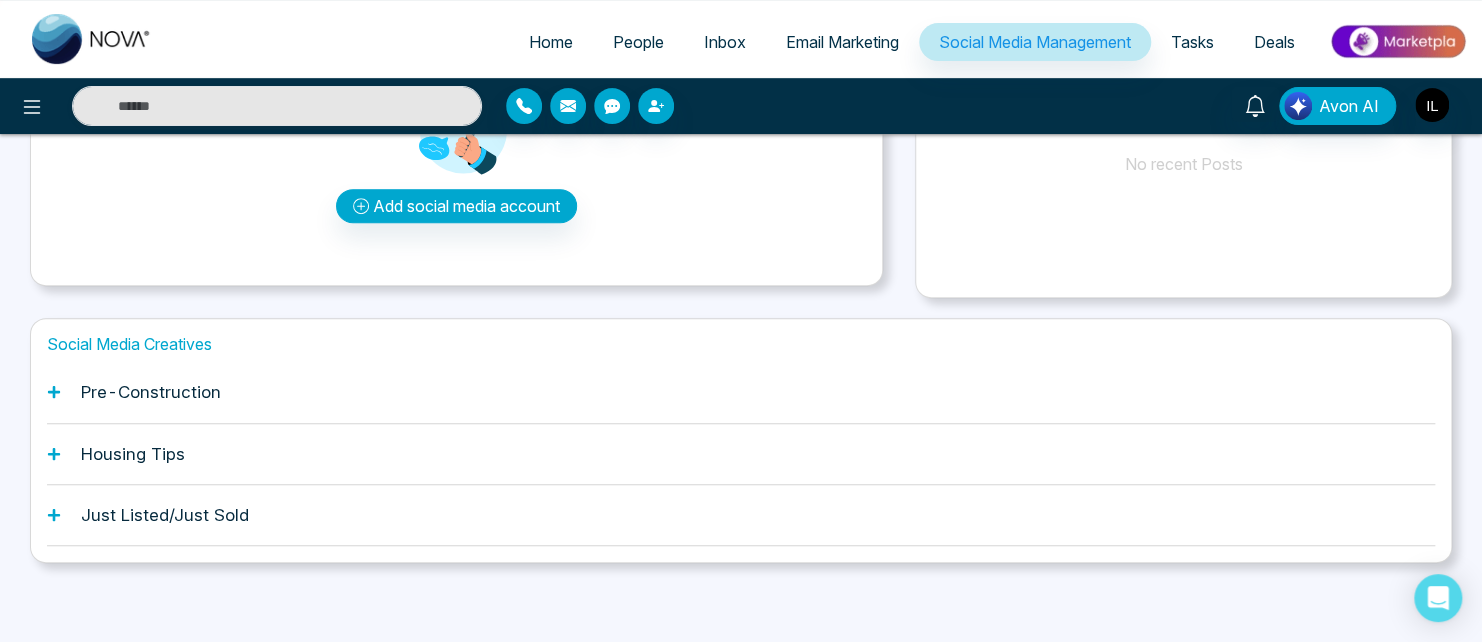 click 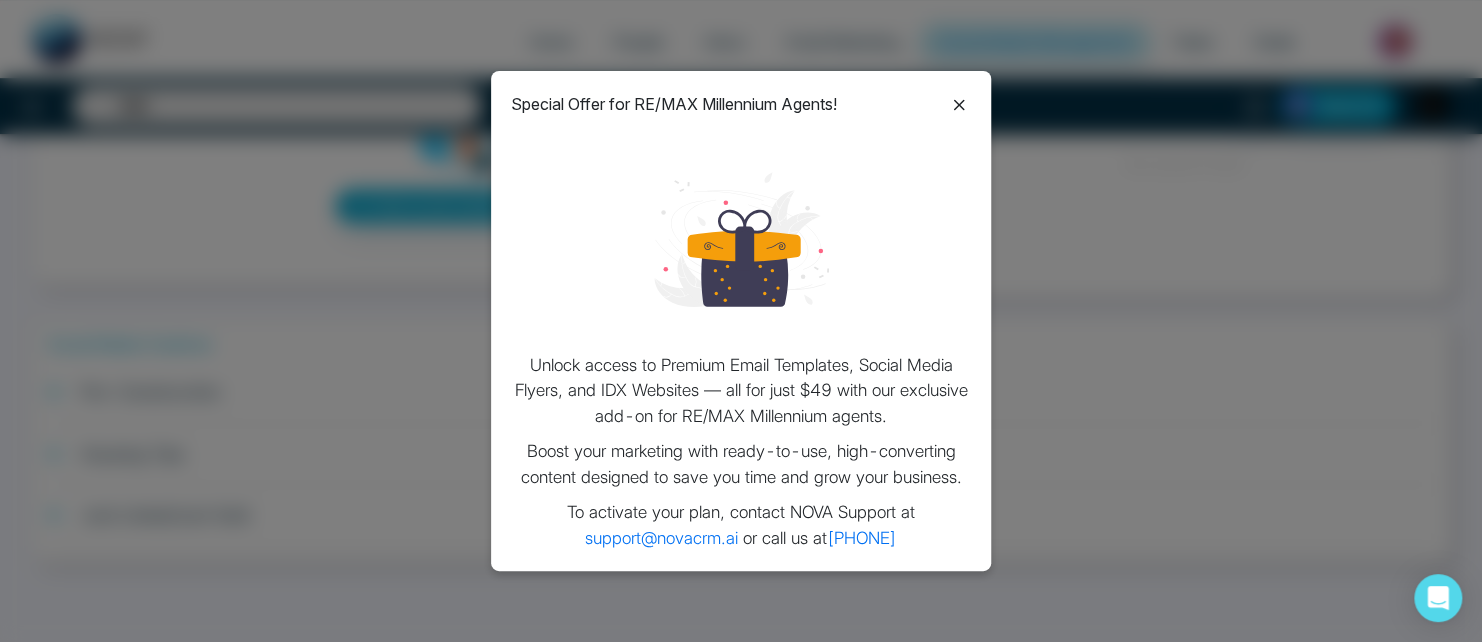click 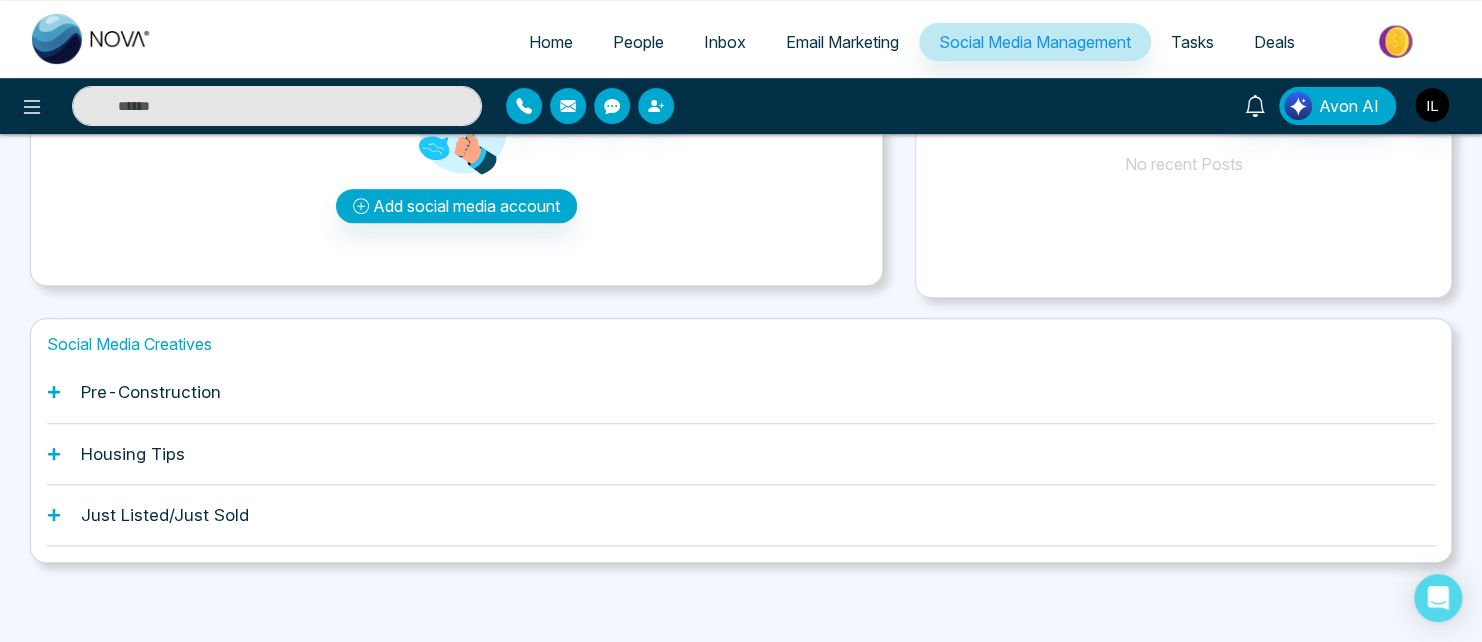 click 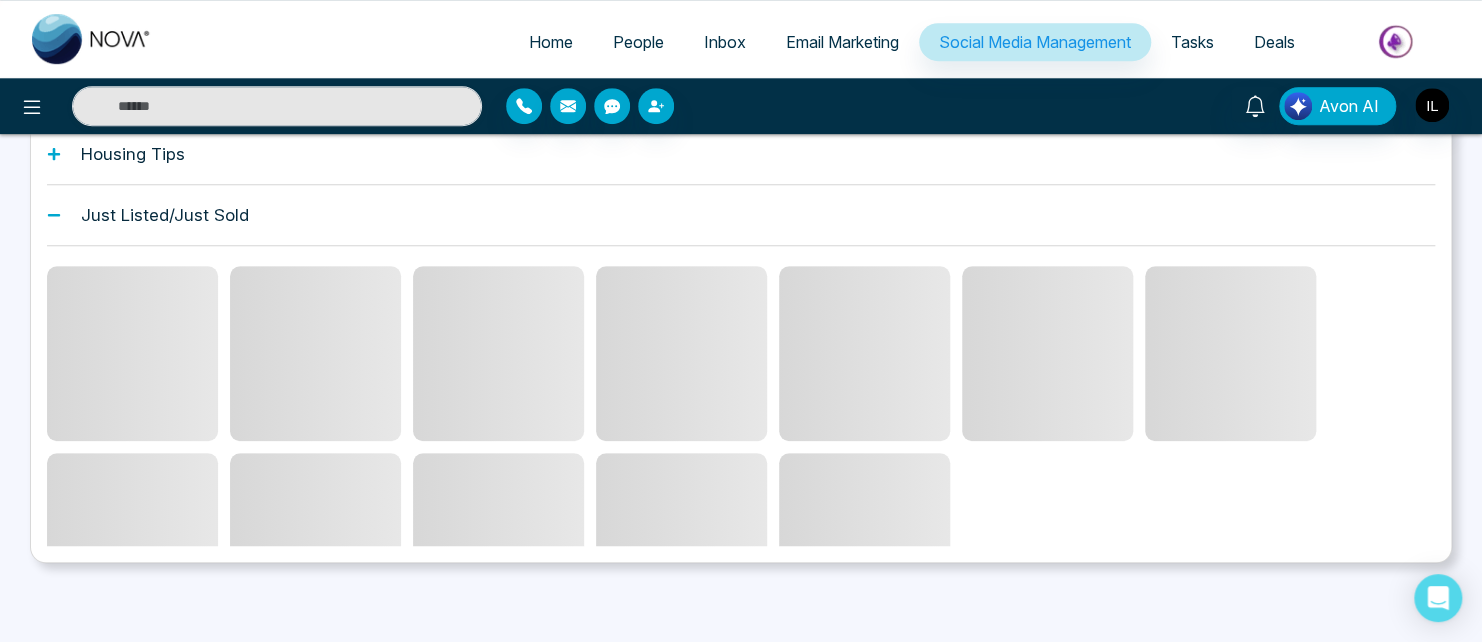 scroll, scrollTop: 340, scrollLeft: 0, axis: vertical 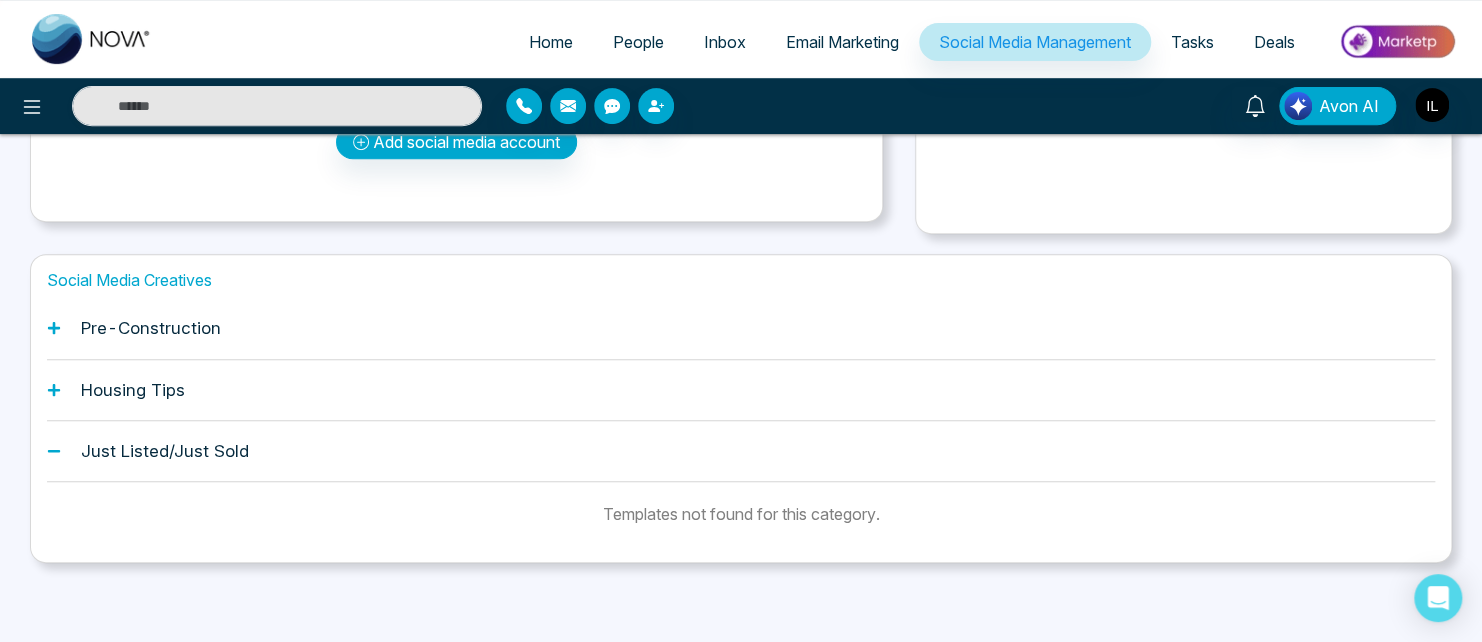 click 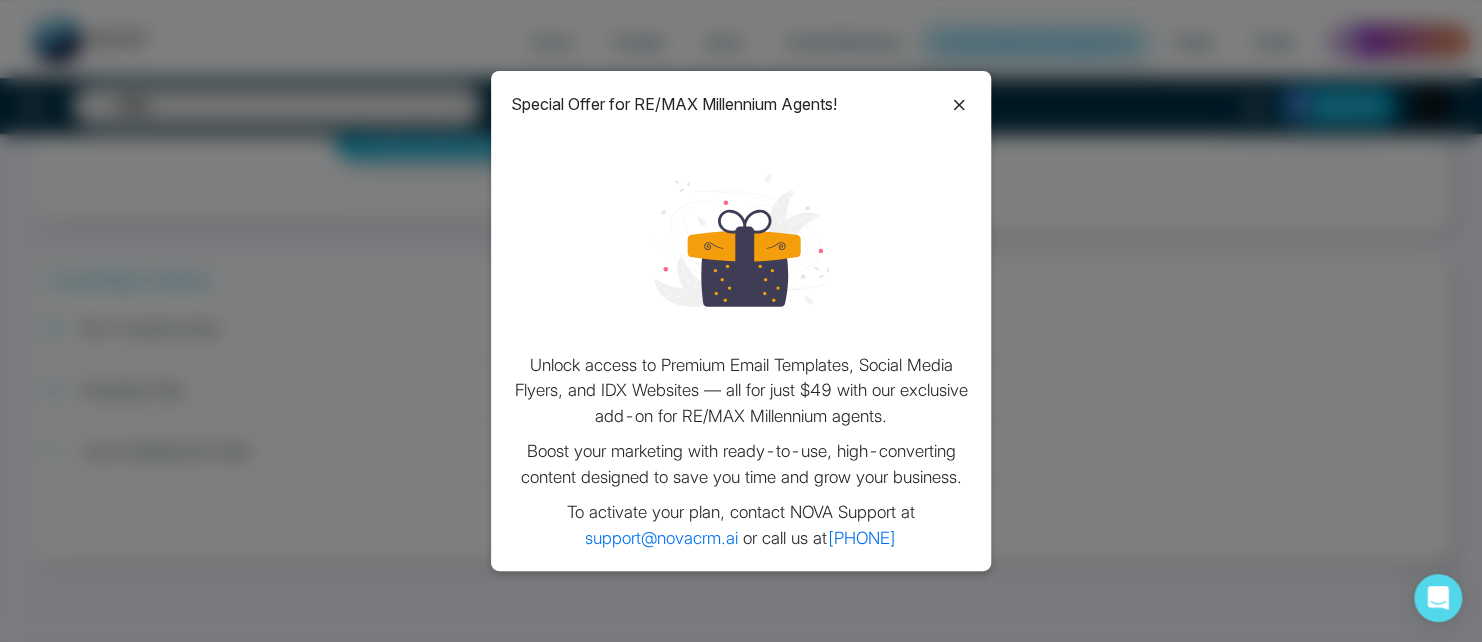 click 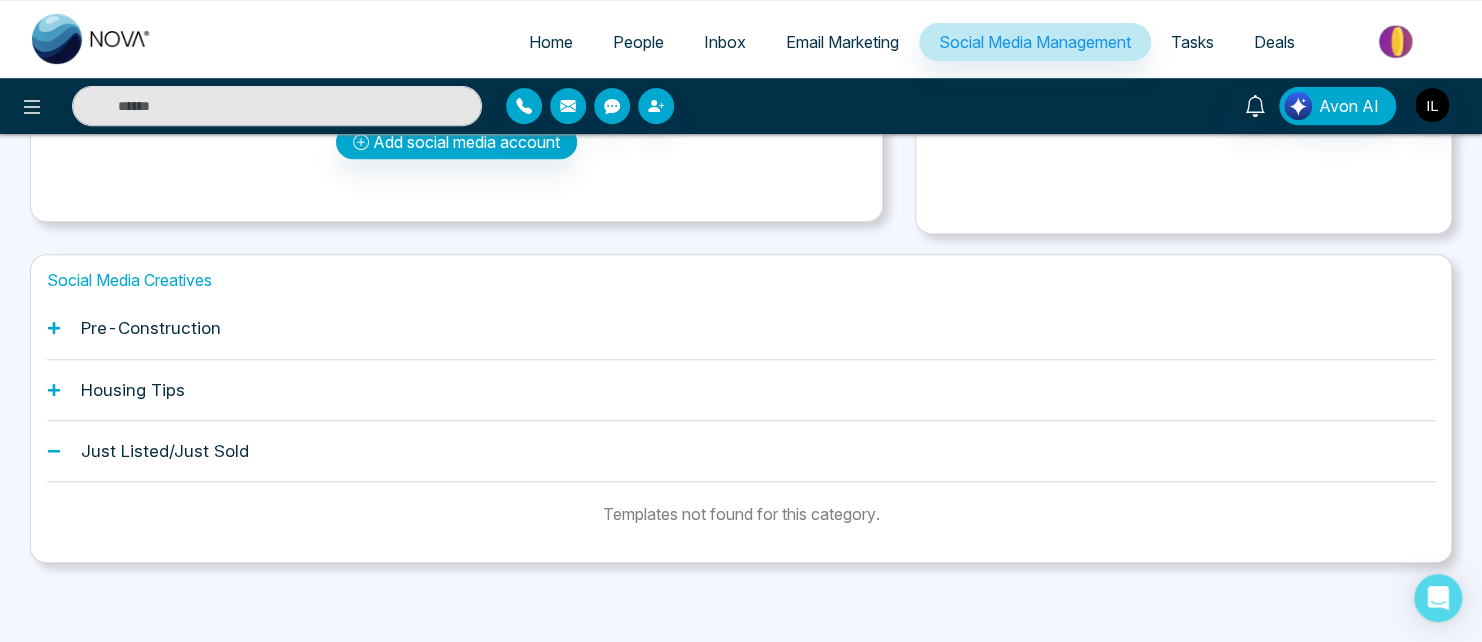 click on "Housing Tips" at bounding box center [133, 390] 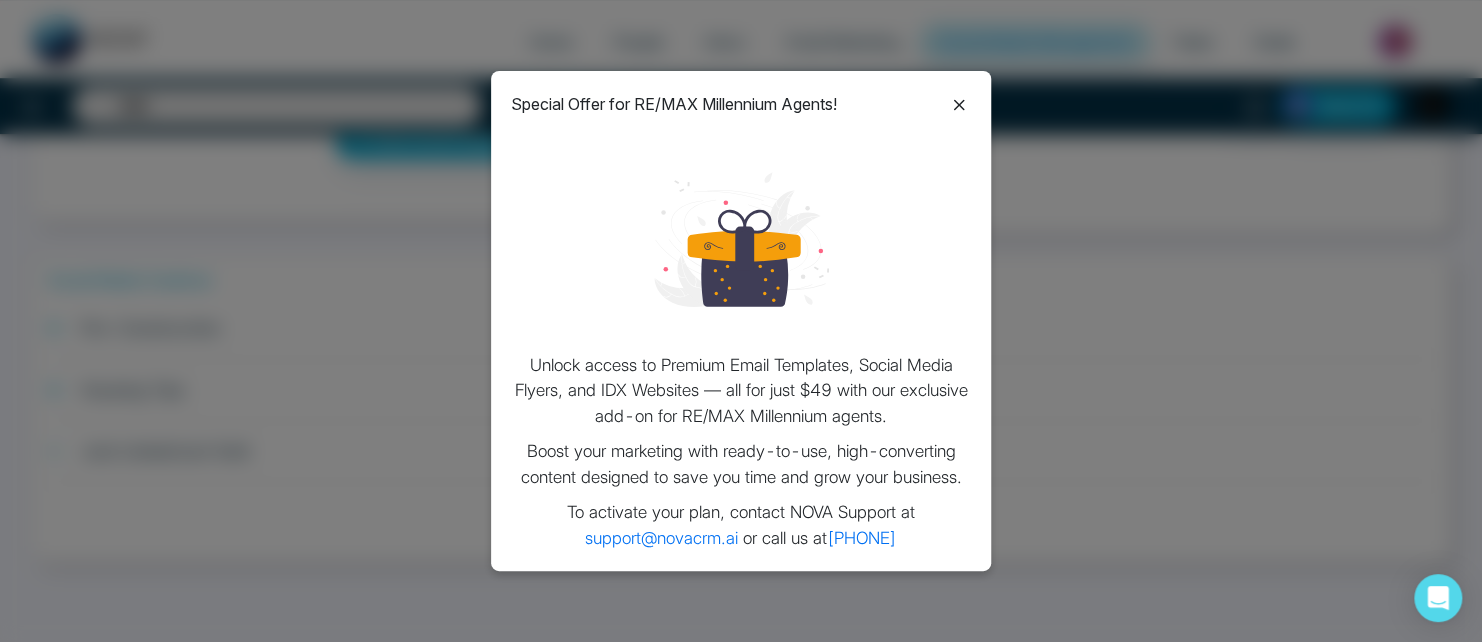 click 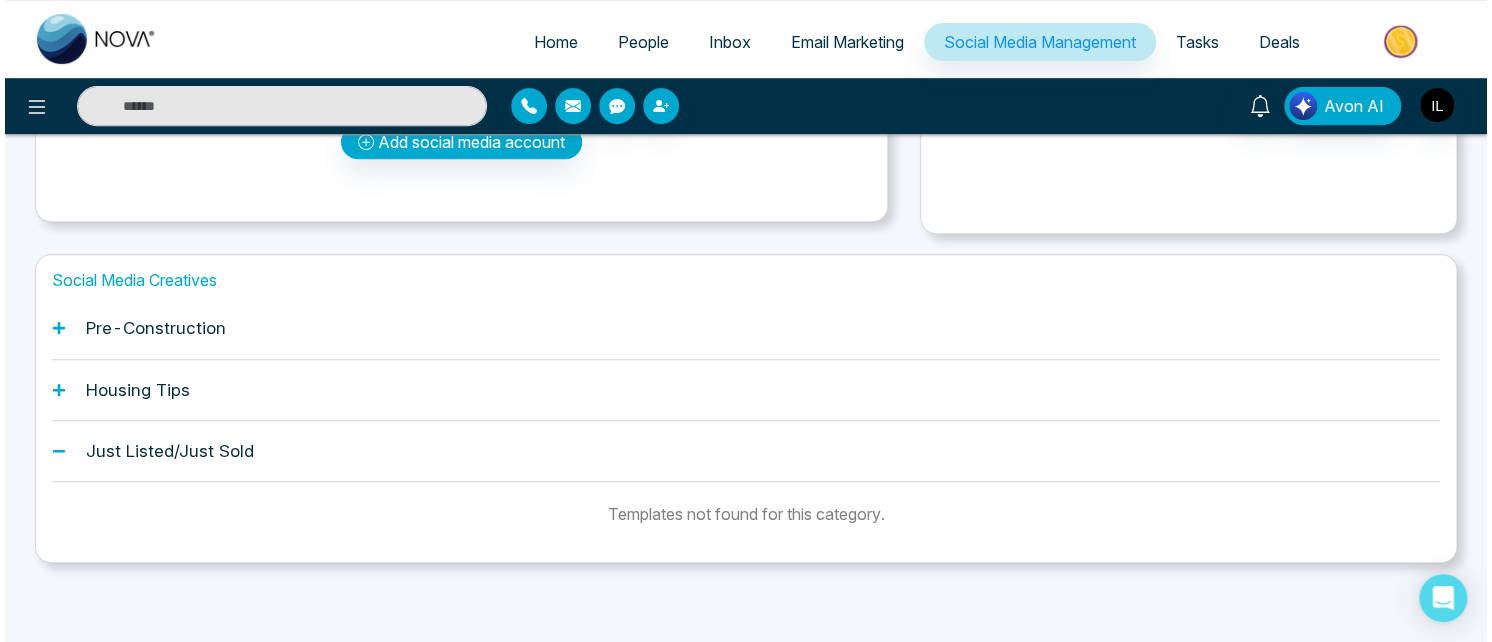 scroll, scrollTop: 0, scrollLeft: 0, axis: both 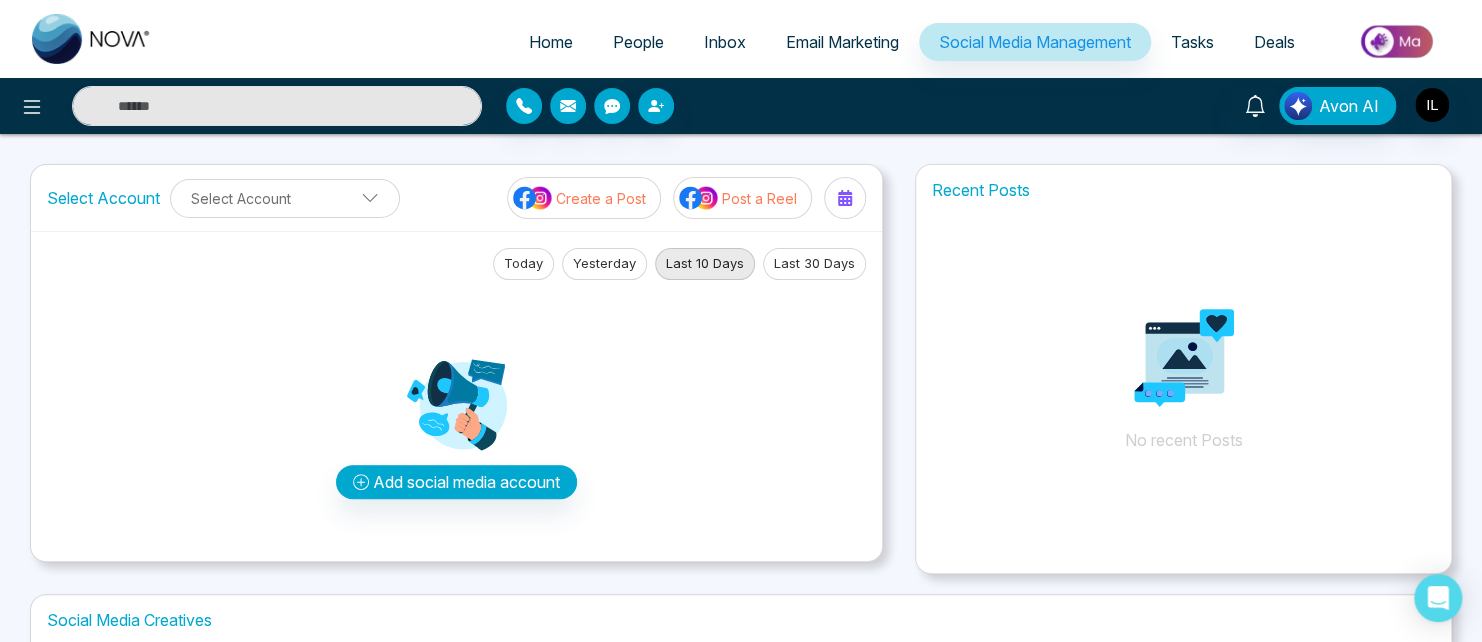 click on "Inbox" at bounding box center (725, 42) 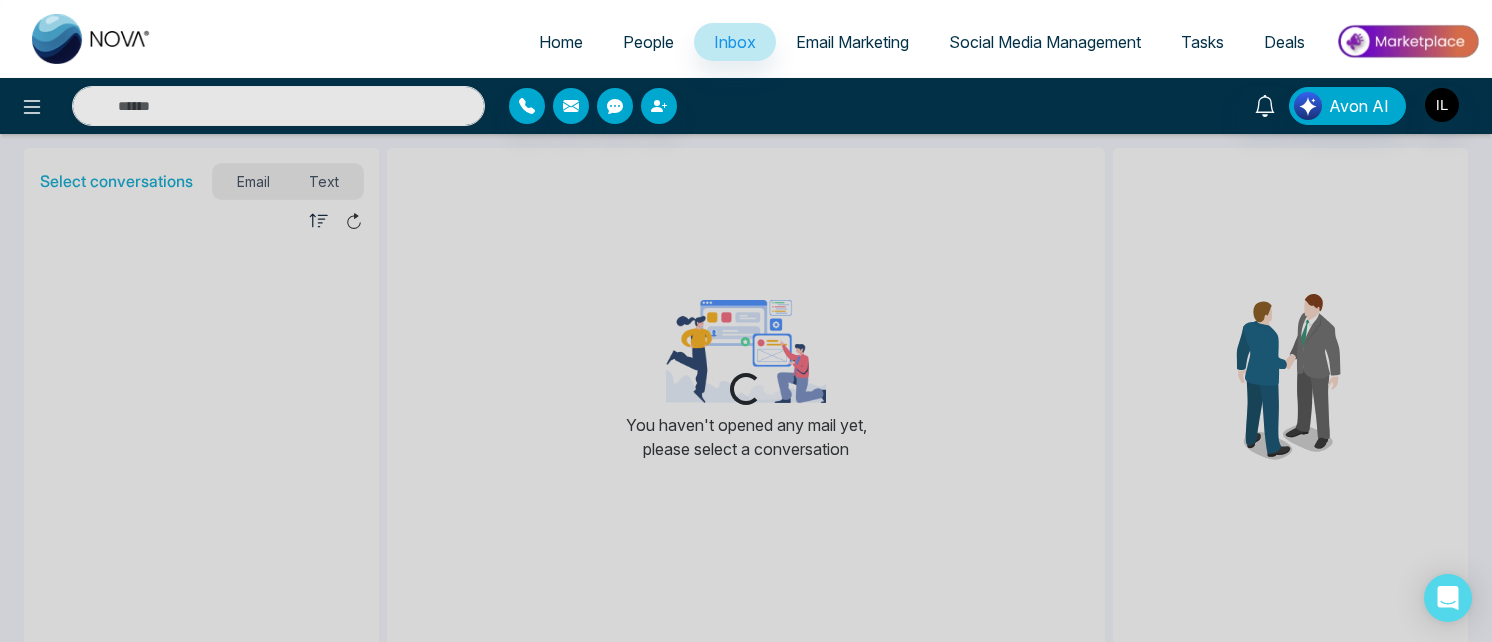 click on "Loading..." at bounding box center (746, 321) 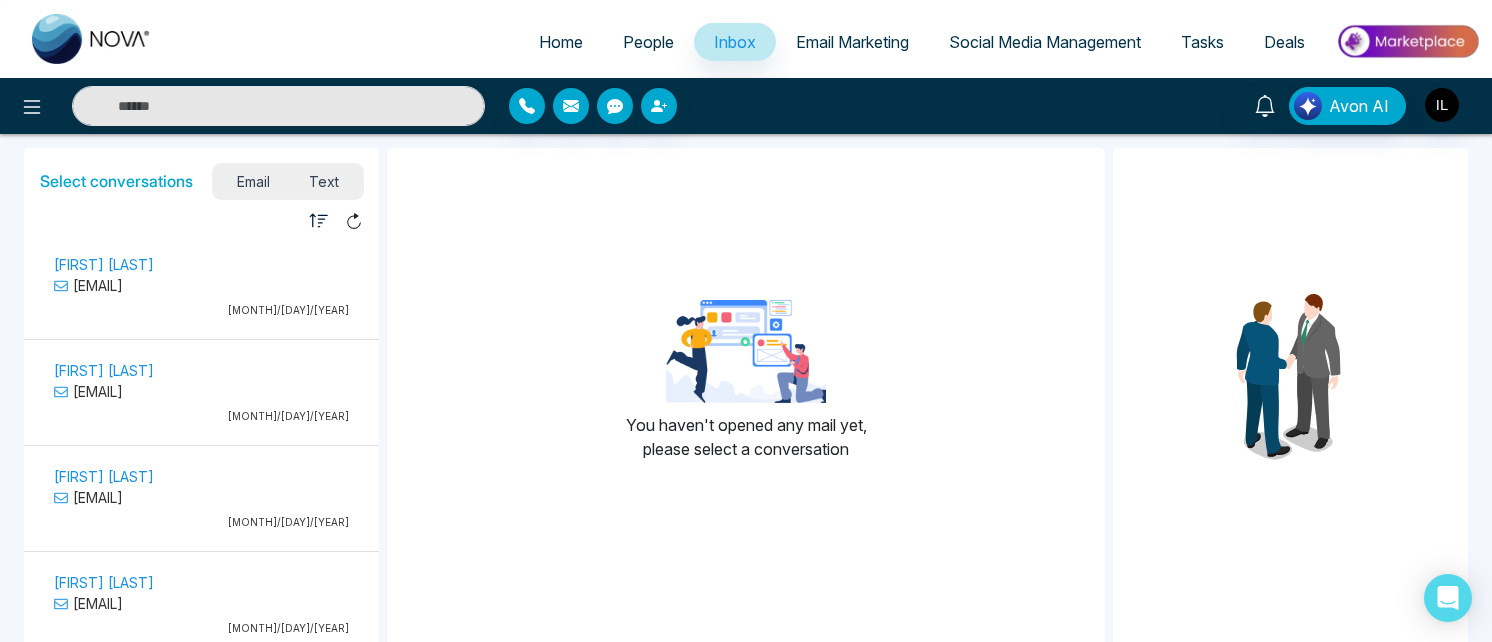 click on "[EMAIL]" at bounding box center [201, 285] 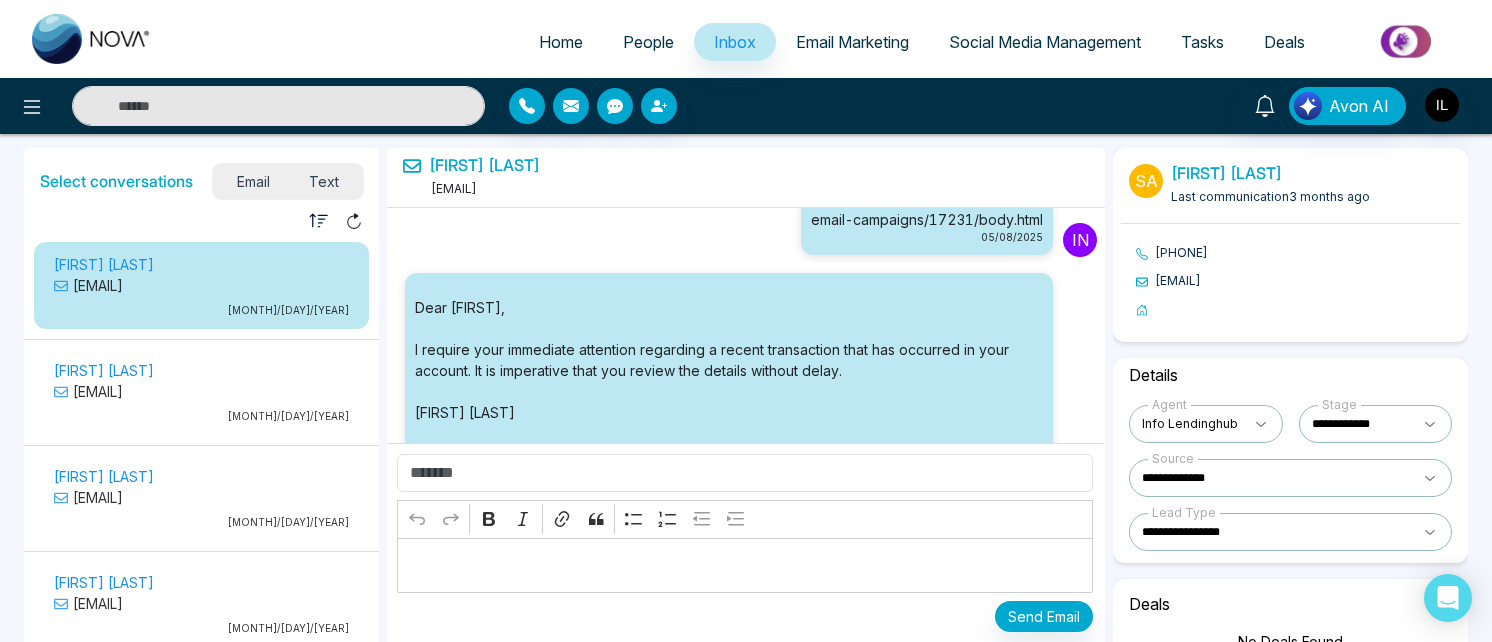 scroll, scrollTop: 4693, scrollLeft: 0, axis: vertical 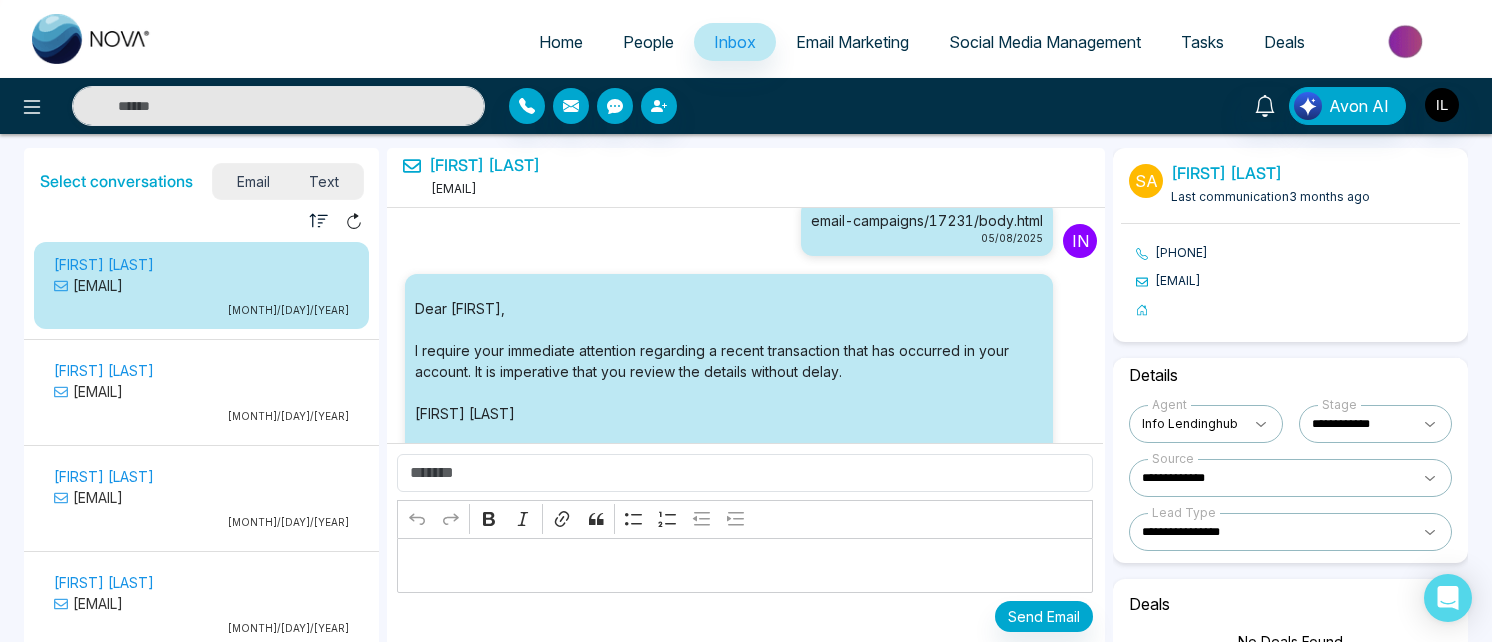 select on "*" 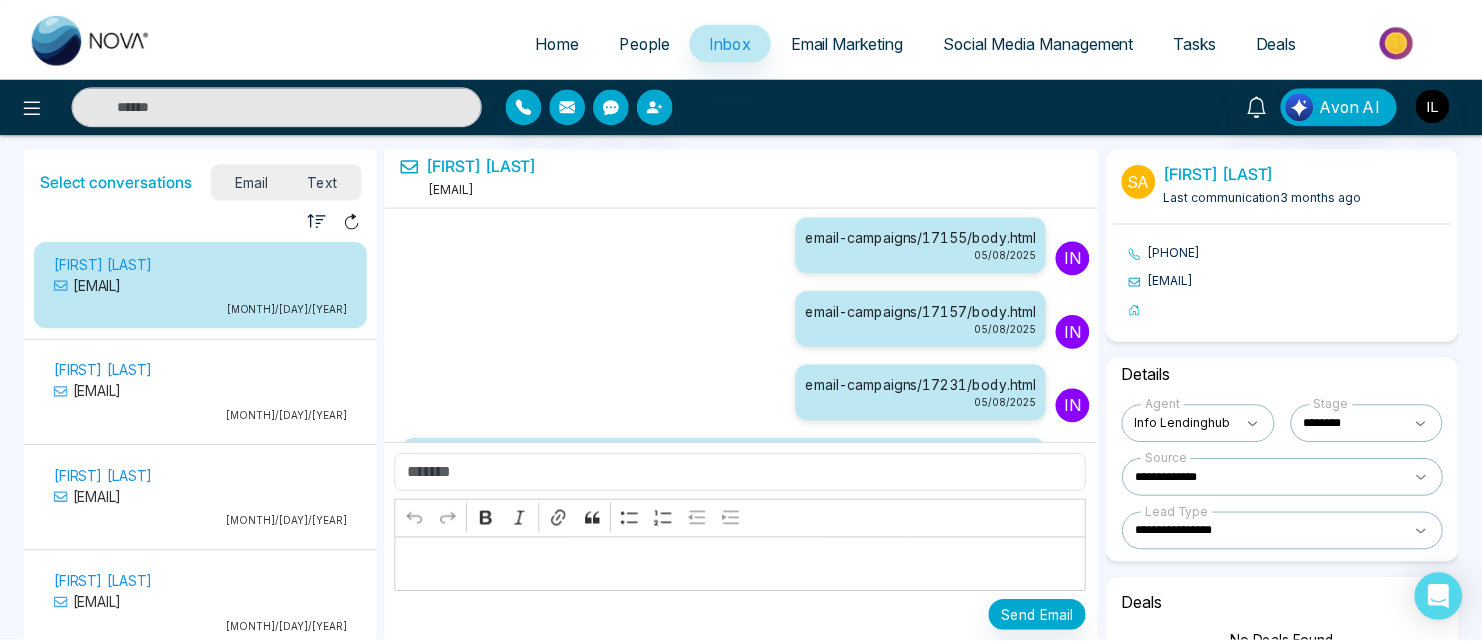 scroll, scrollTop: 4300, scrollLeft: 0, axis: vertical 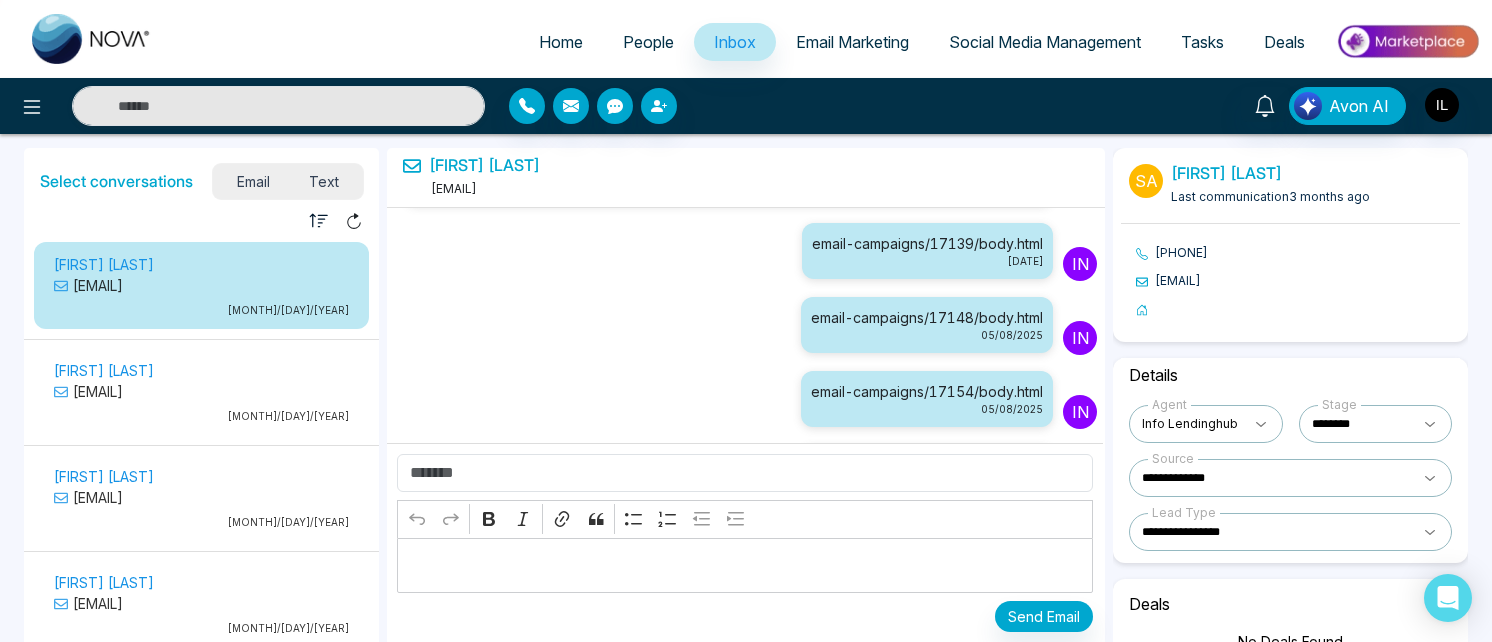 click on "Email Marketing" at bounding box center (852, 42) 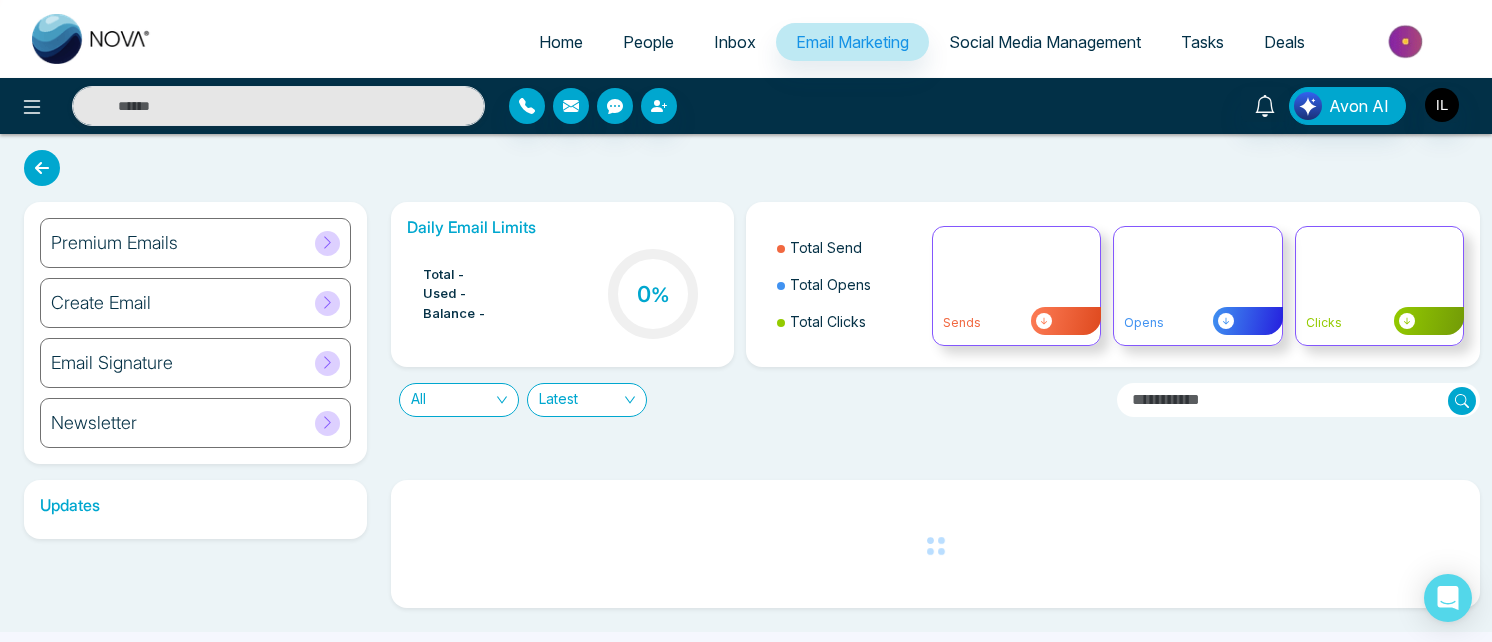 click on "People" at bounding box center (648, 42) 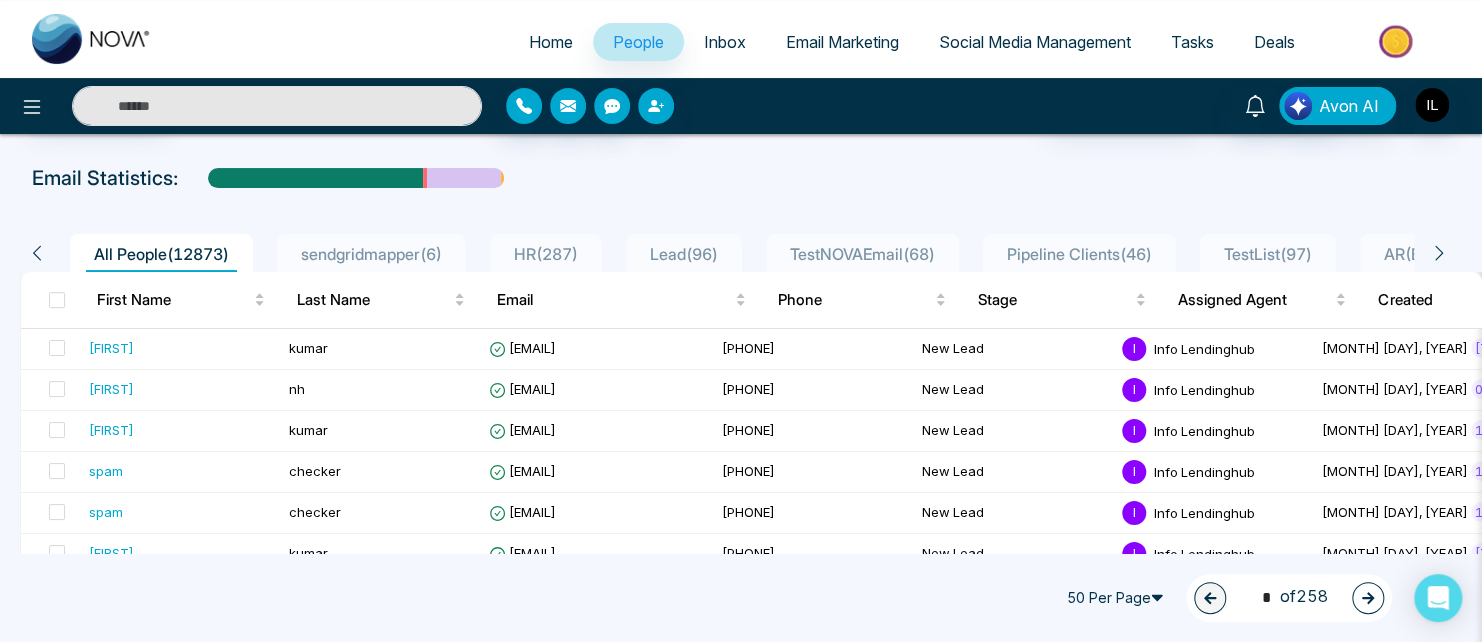 scroll, scrollTop: 76, scrollLeft: 0, axis: vertical 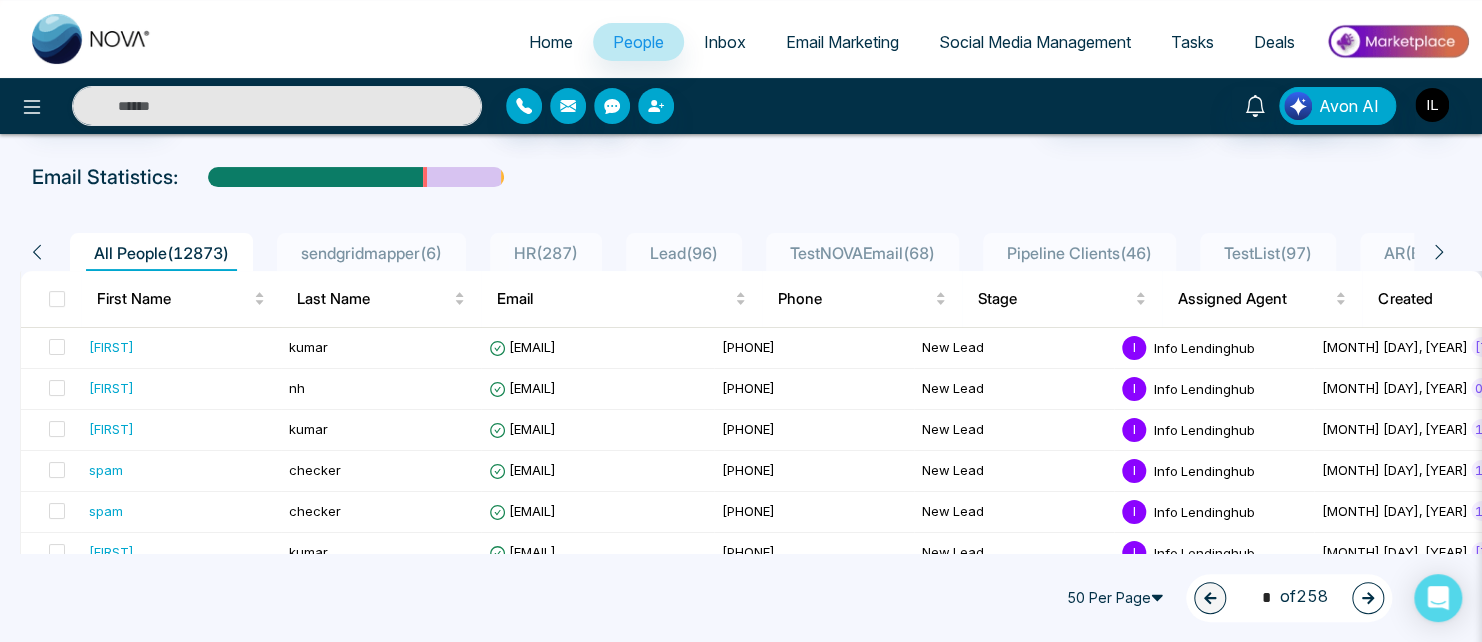click on "Lead ( 96 )" at bounding box center (684, 253) 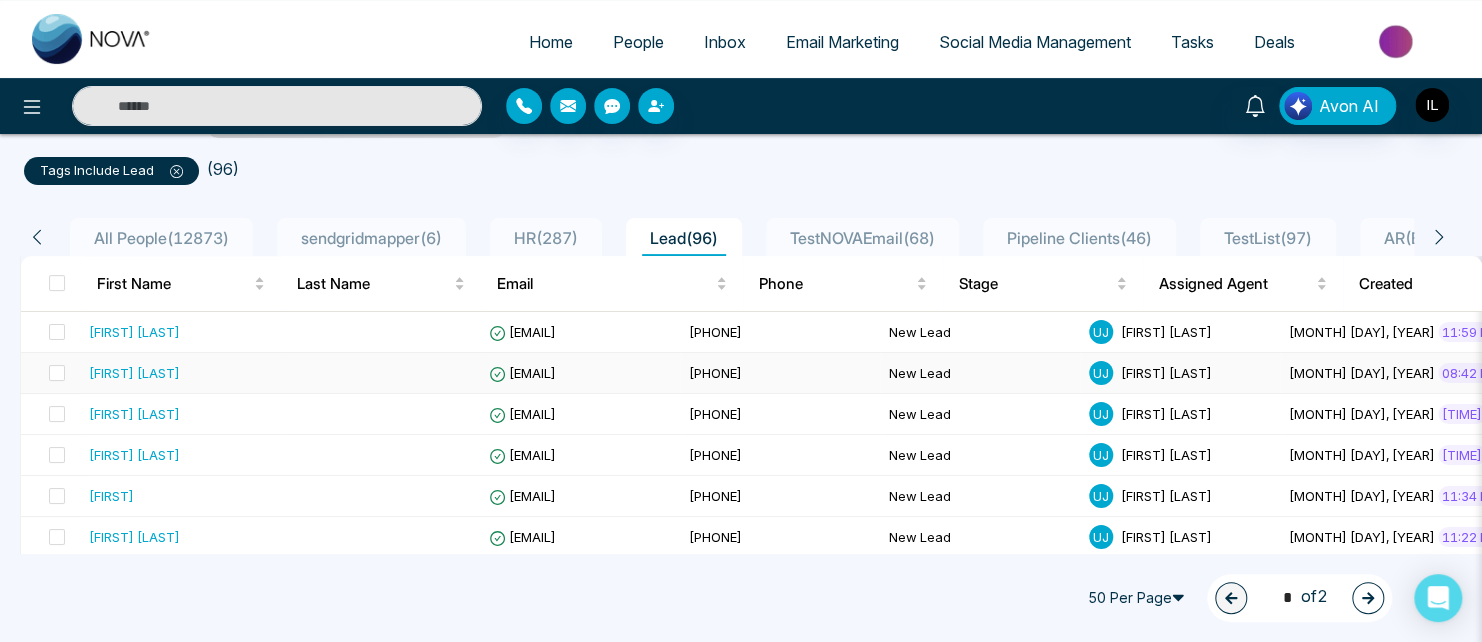 scroll, scrollTop: 0, scrollLeft: 0, axis: both 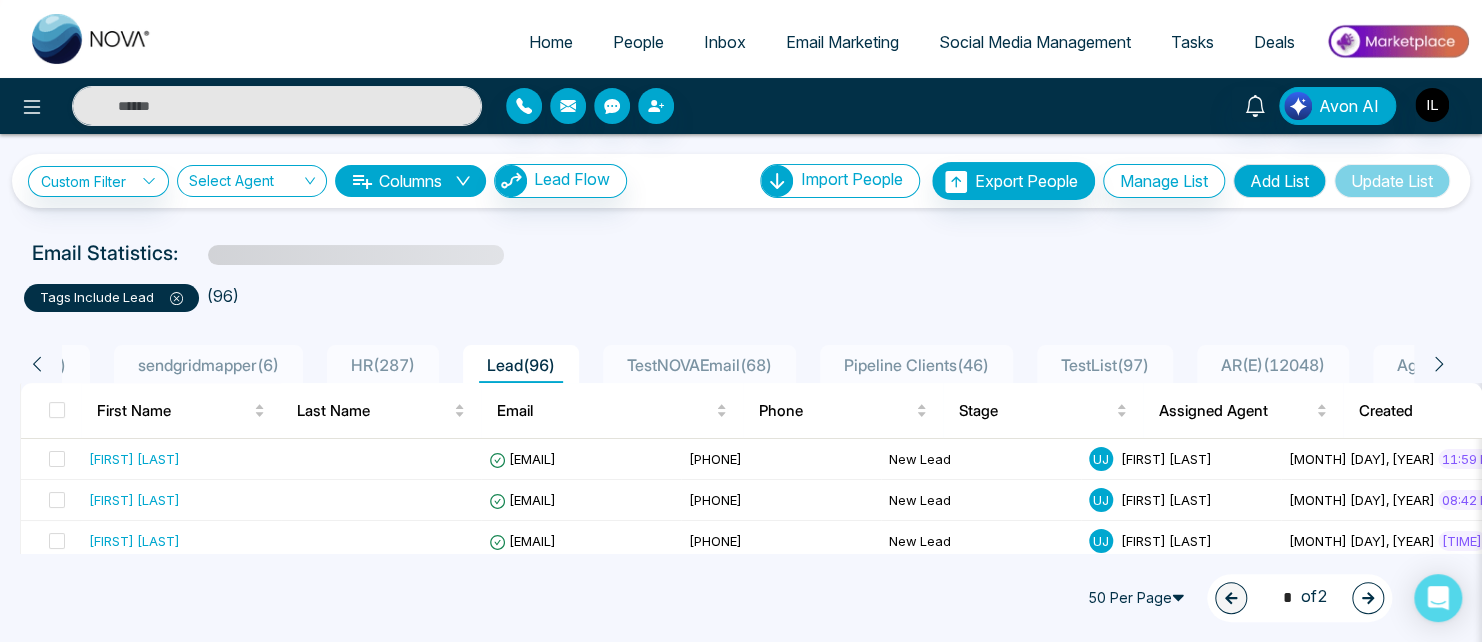 click on "Pipeline Clients  ( 46 )" at bounding box center [916, 365] 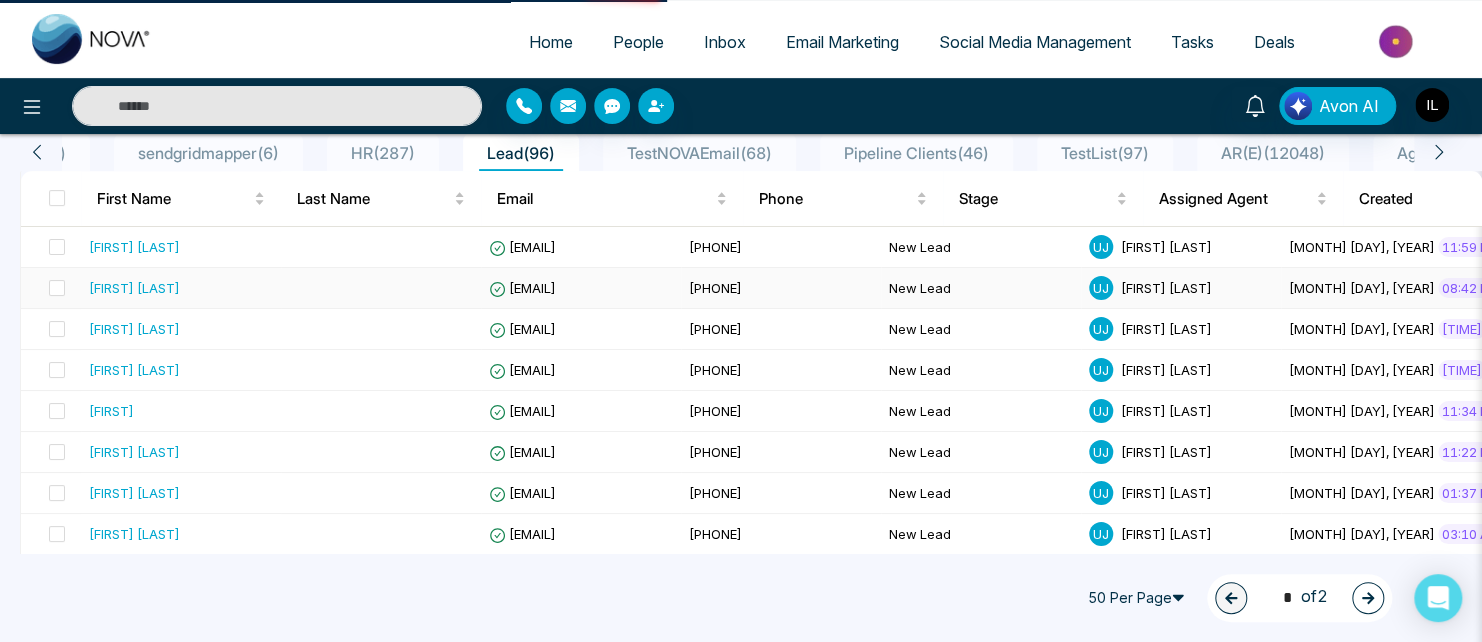 scroll, scrollTop: 0, scrollLeft: 0, axis: both 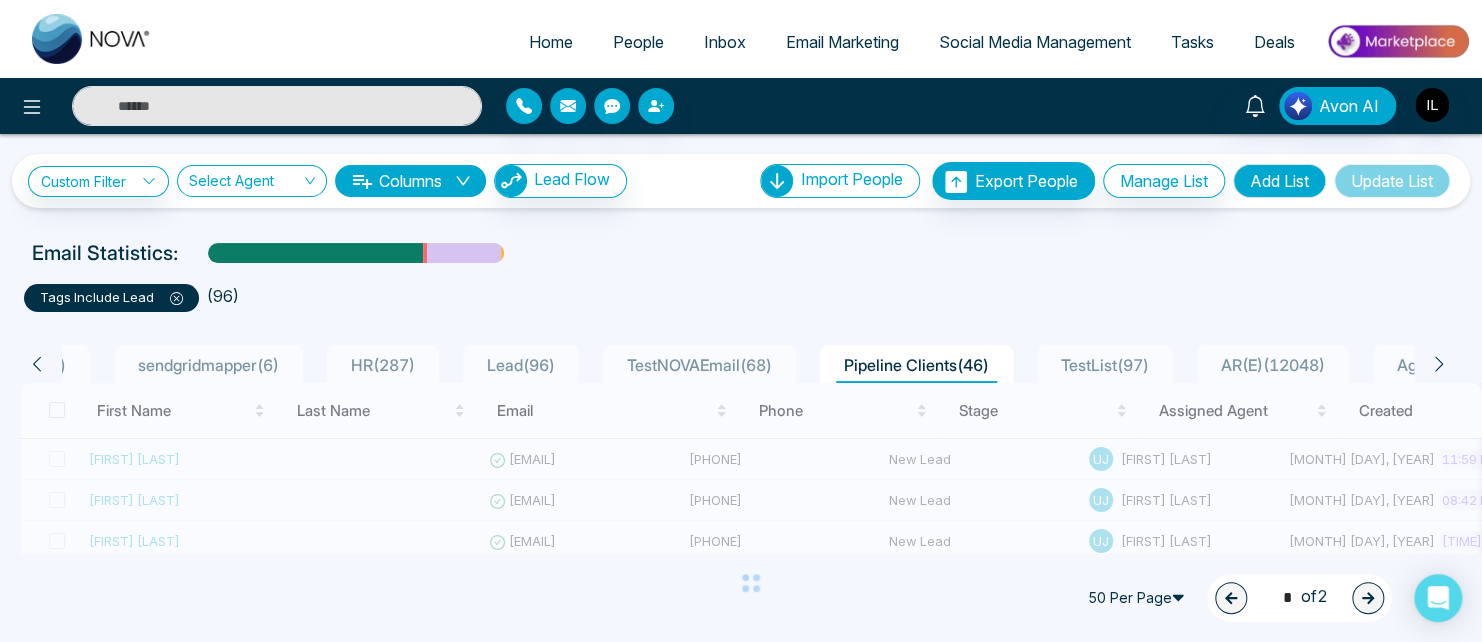 click on "Pipeline Clients  ( 46 )" at bounding box center [916, 365] 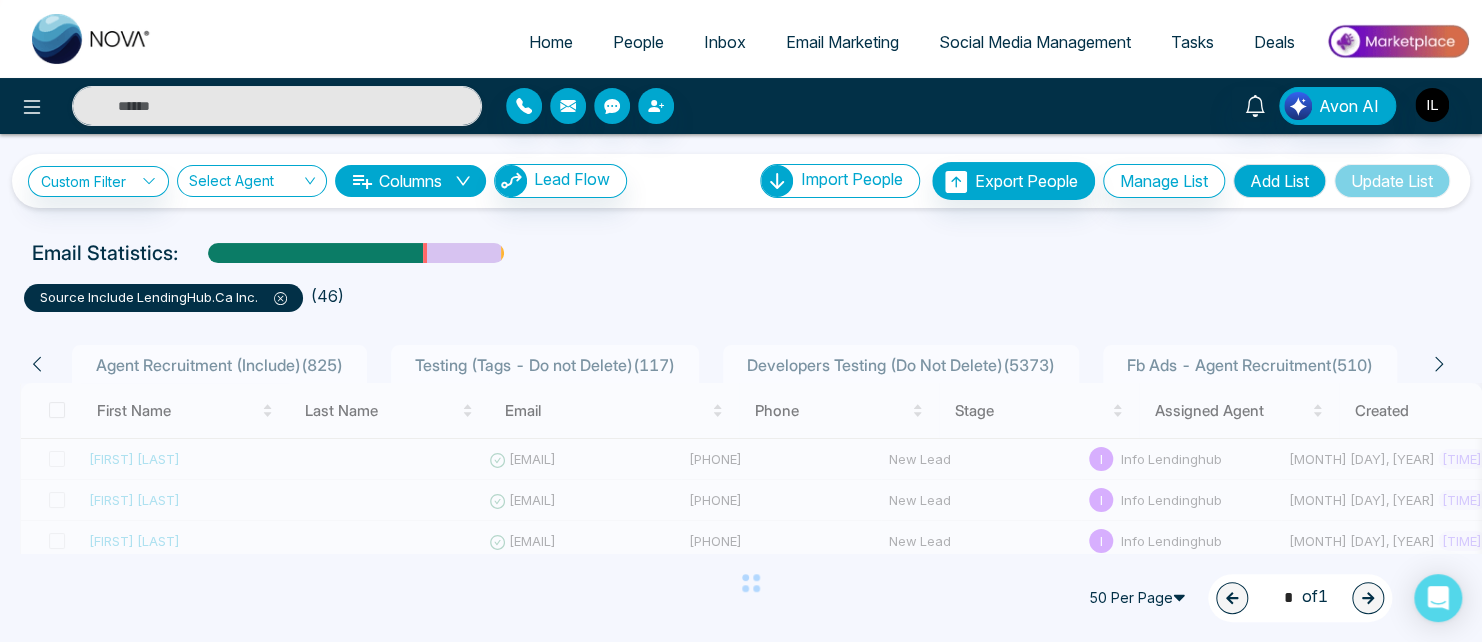 scroll, scrollTop: 0, scrollLeft: 1534, axis: horizontal 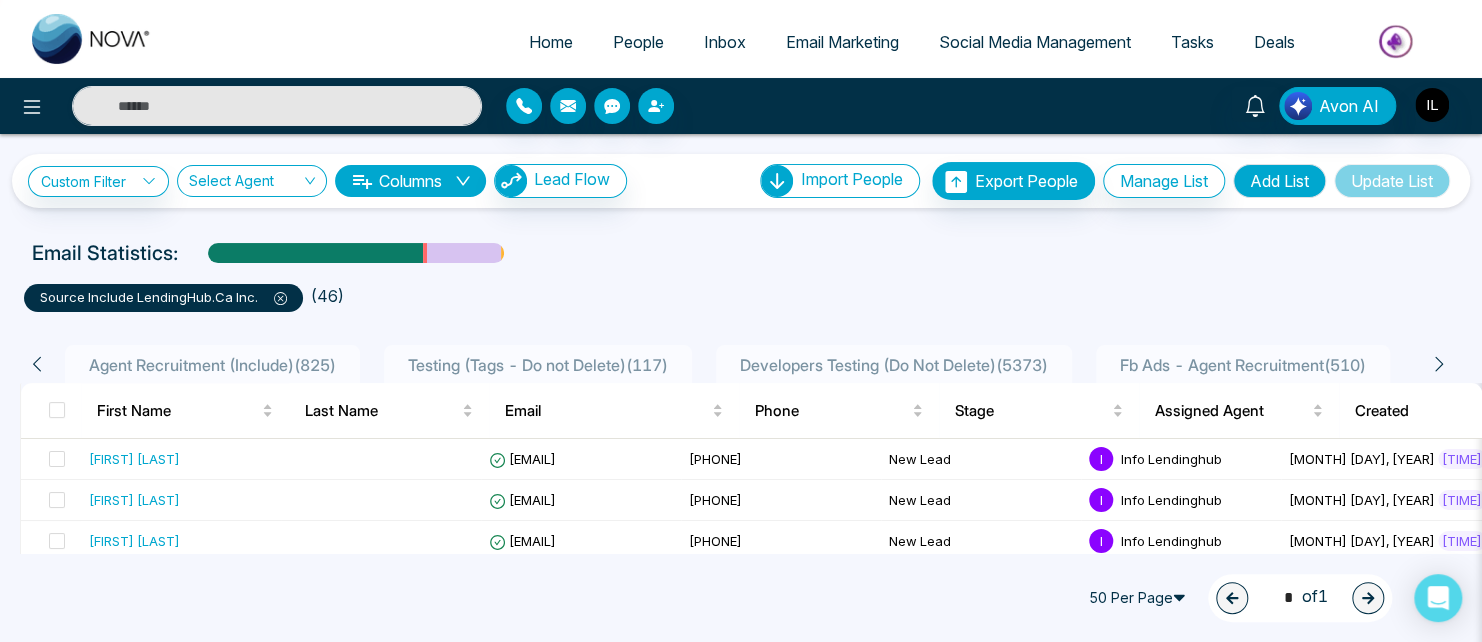 click on "Email Marketing" at bounding box center (842, 42) 